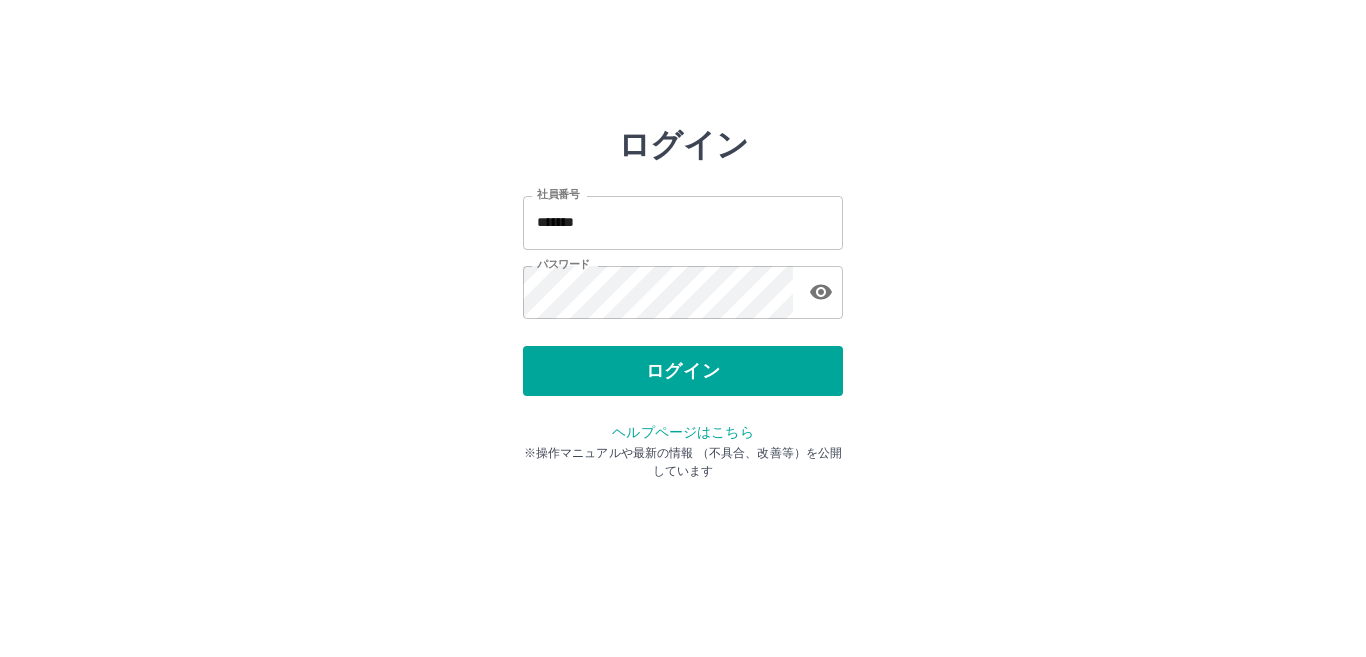 scroll, scrollTop: 0, scrollLeft: 0, axis: both 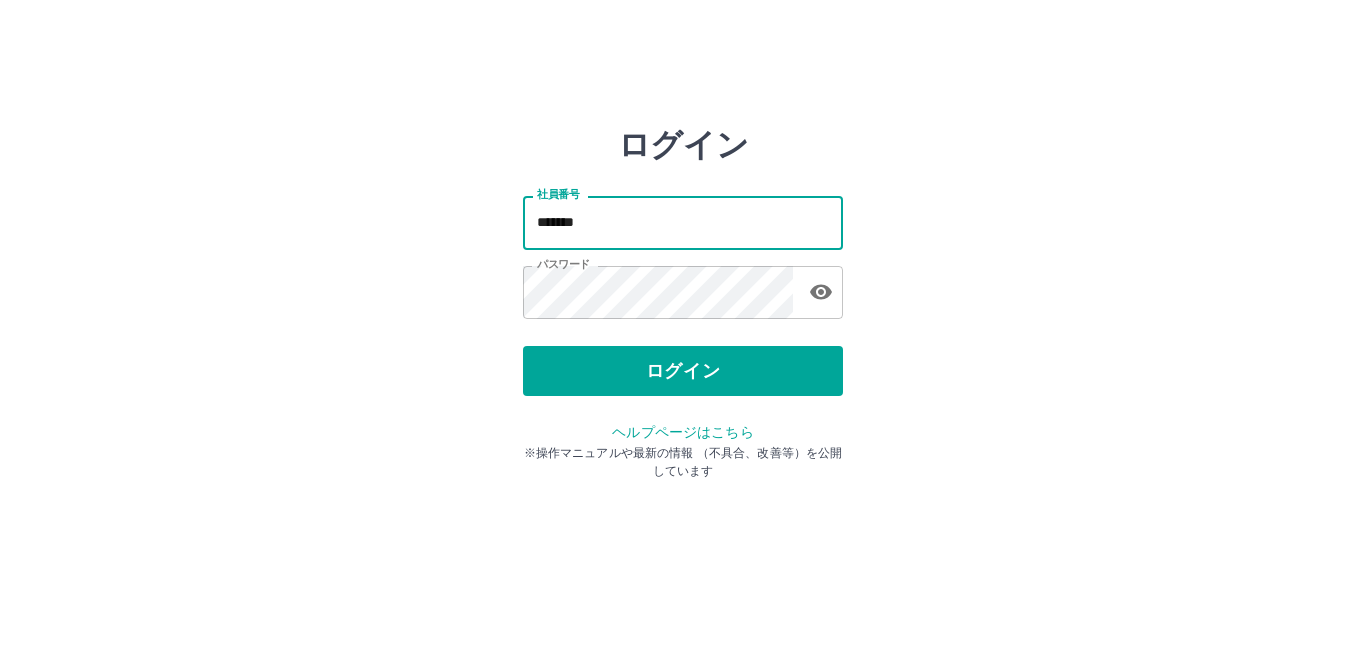 drag, startPoint x: 0, startPoint y: 0, endPoint x: 575, endPoint y: 190, distance: 605.57825 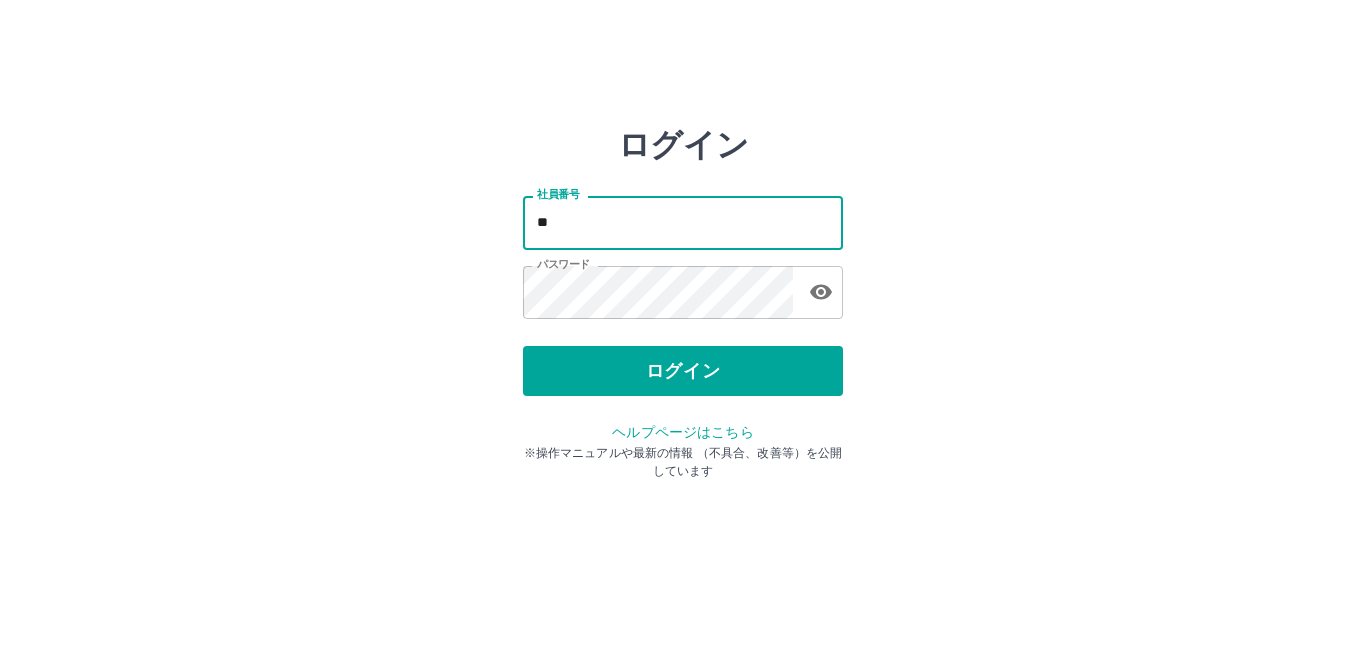 type on "*" 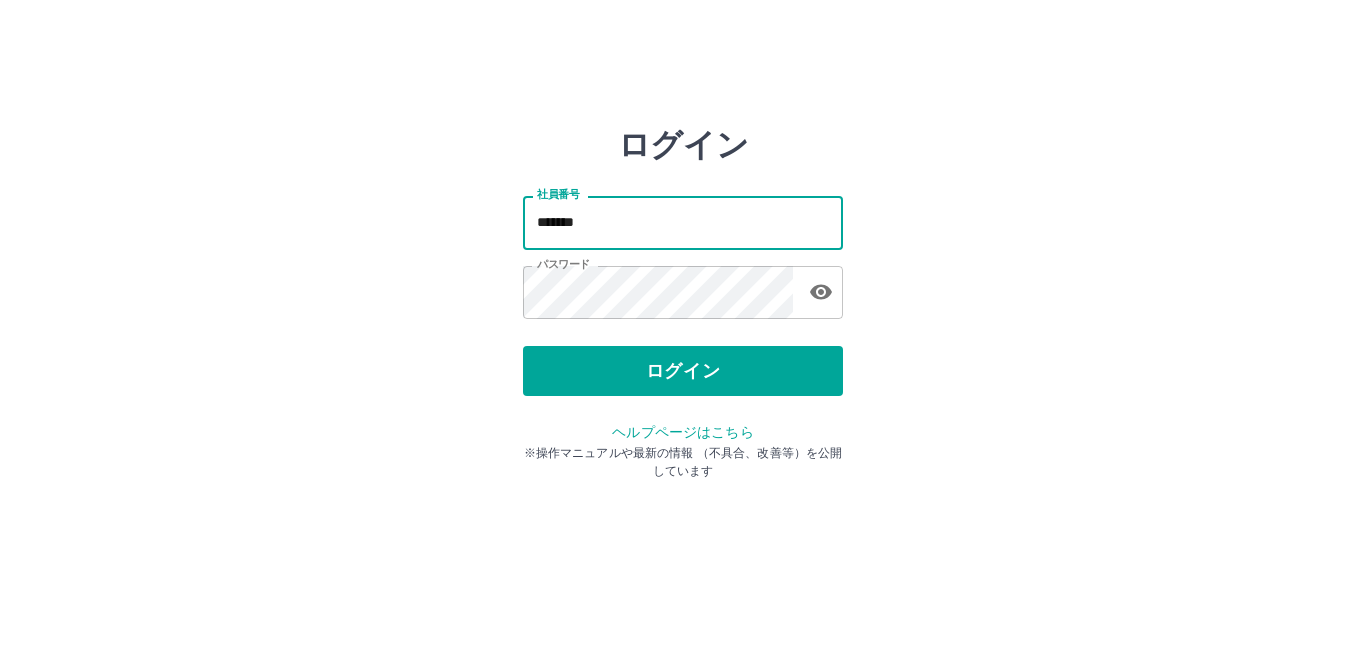 type on "*******" 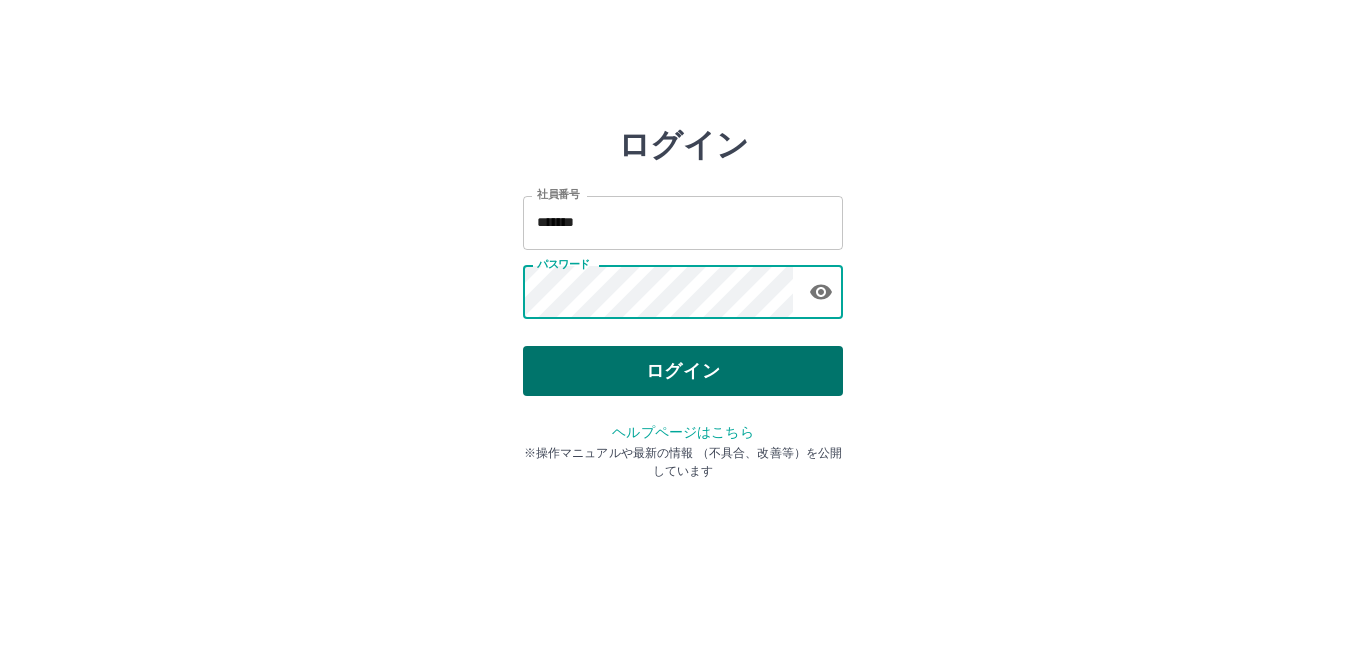 click on "ログイン" at bounding box center [683, 371] 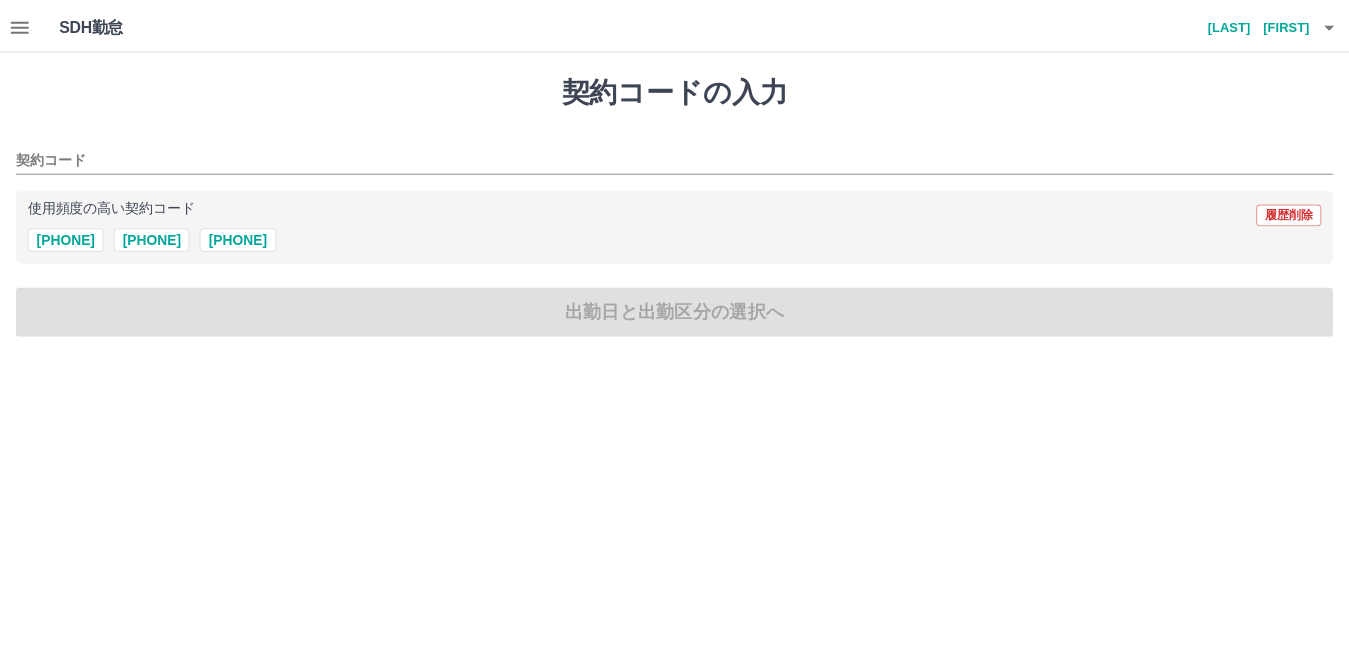 scroll, scrollTop: 0, scrollLeft: 0, axis: both 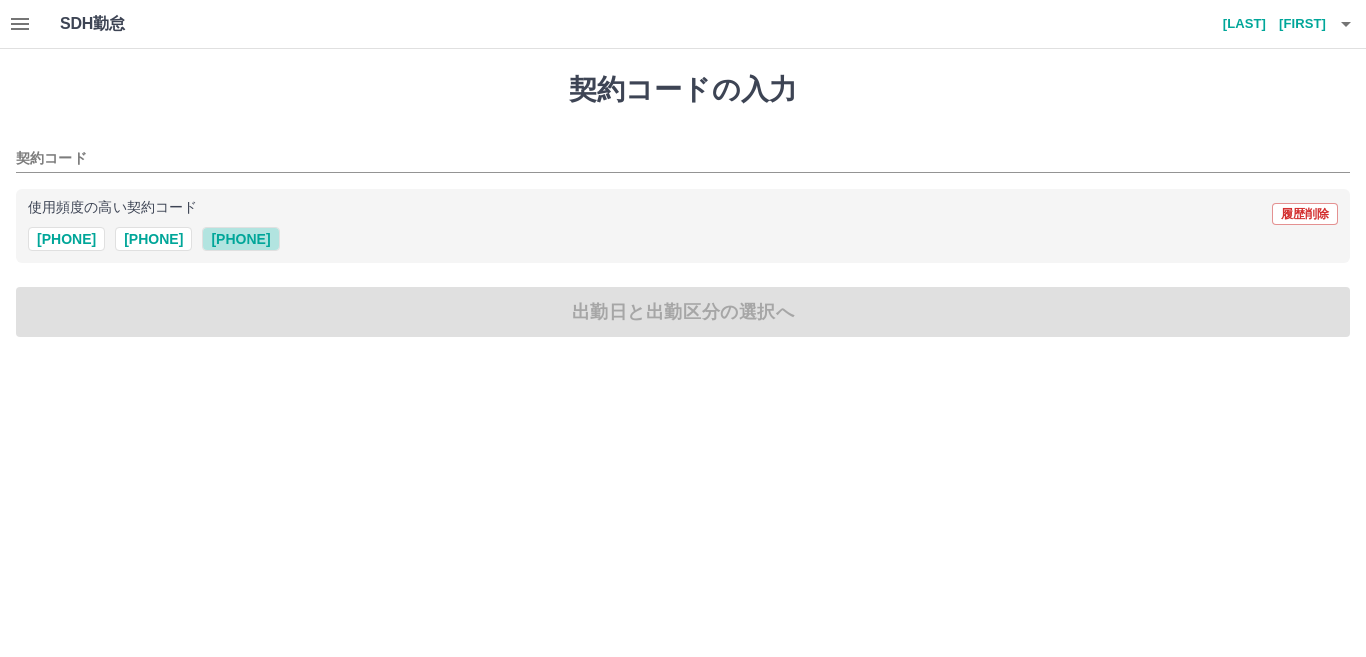 drag, startPoint x: 252, startPoint y: 236, endPoint x: 228, endPoint y: 224, distance: 26.832815 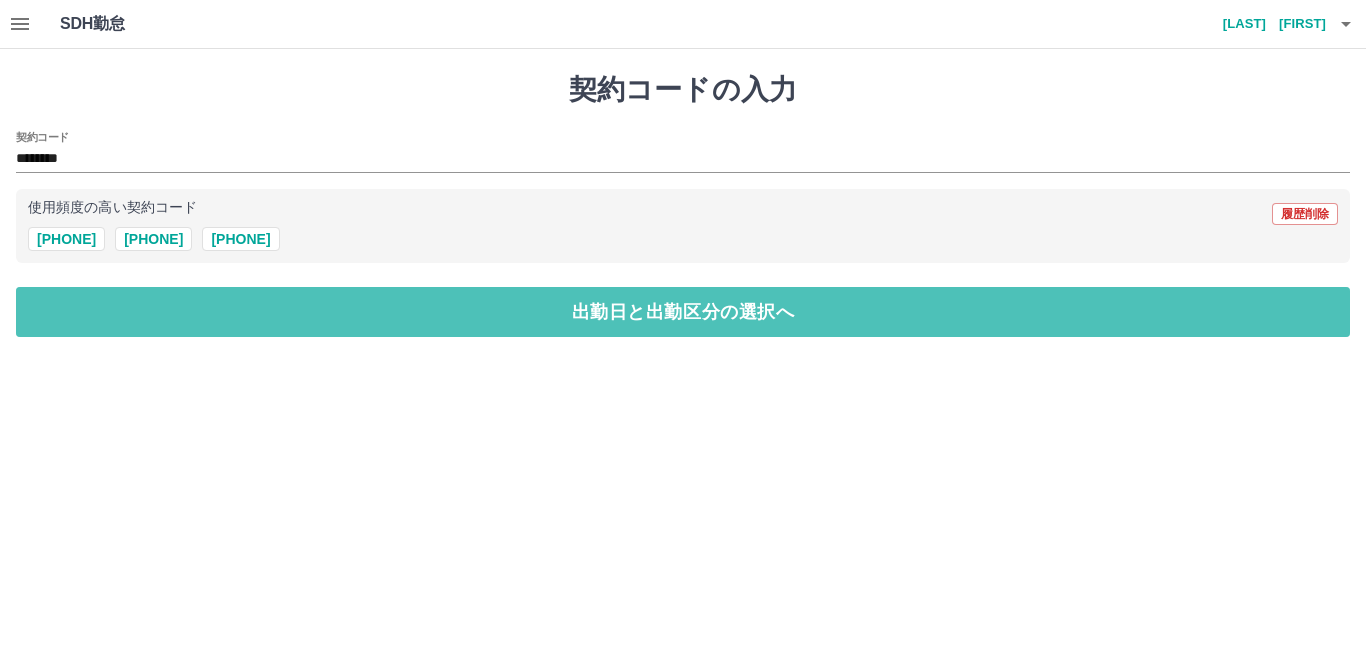 drag, startPoint x: 244, startPoint y: 299, endPoint x: 206, endPoint y: 283, distance: 41.231056 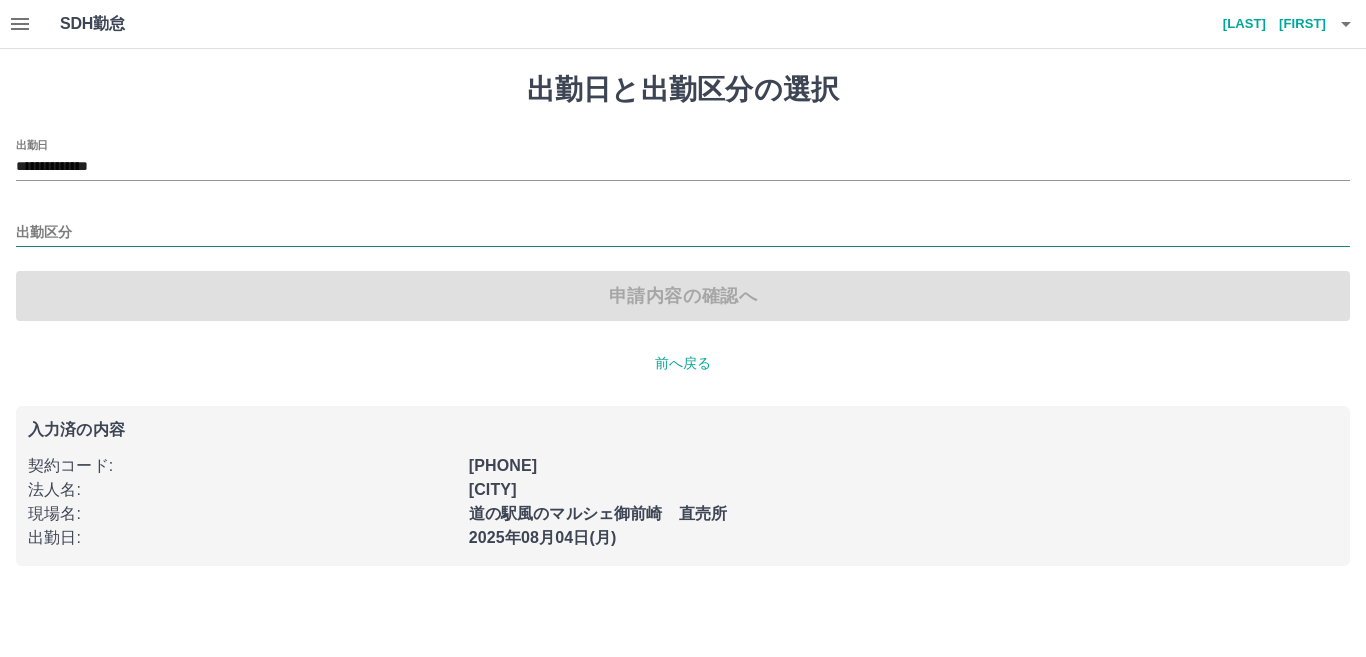 click on "出勤区分" at bounding box center [683, 233] 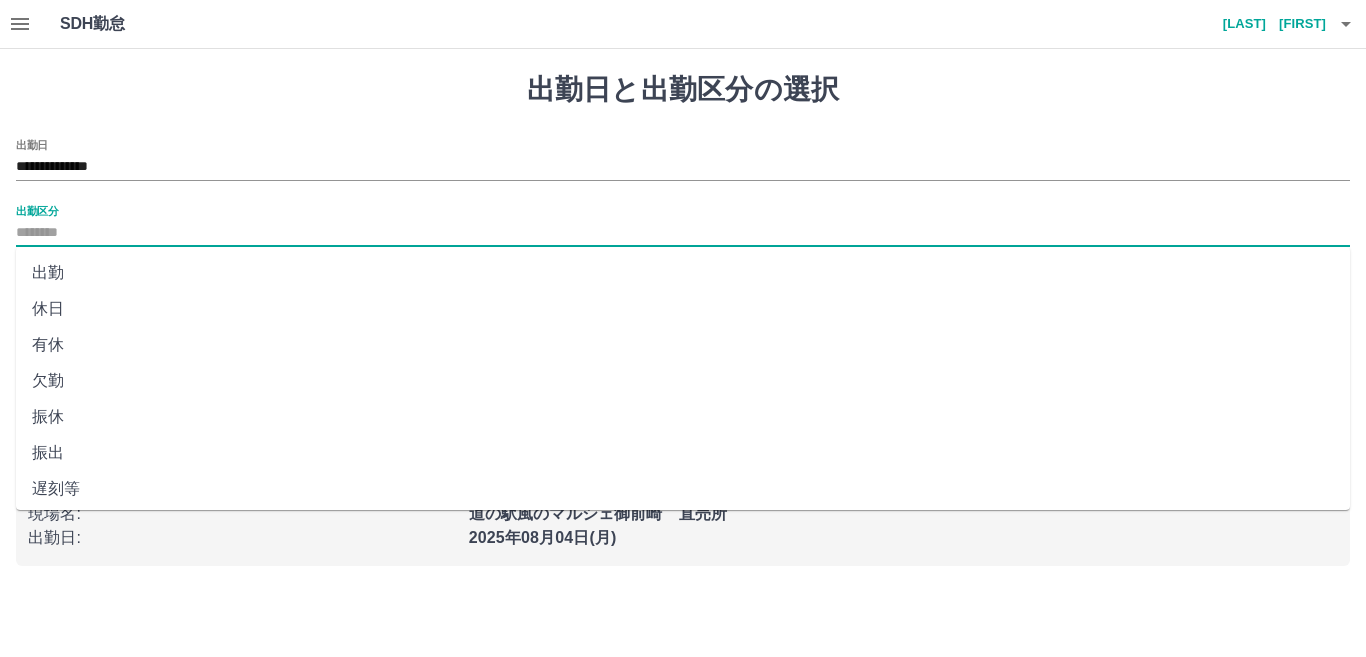 click on "出勤" at bounding box center (683, 273) 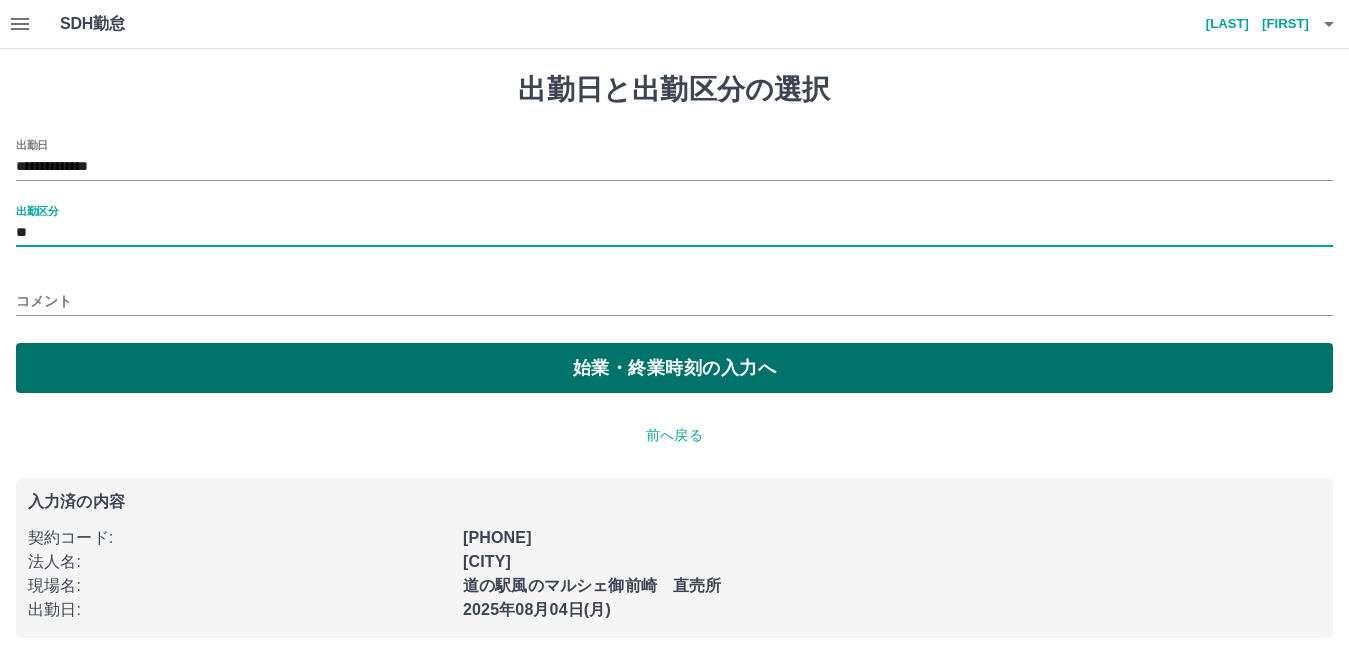 click on "始業・終業時刻の入力へ" at bounding box center [674, 368] 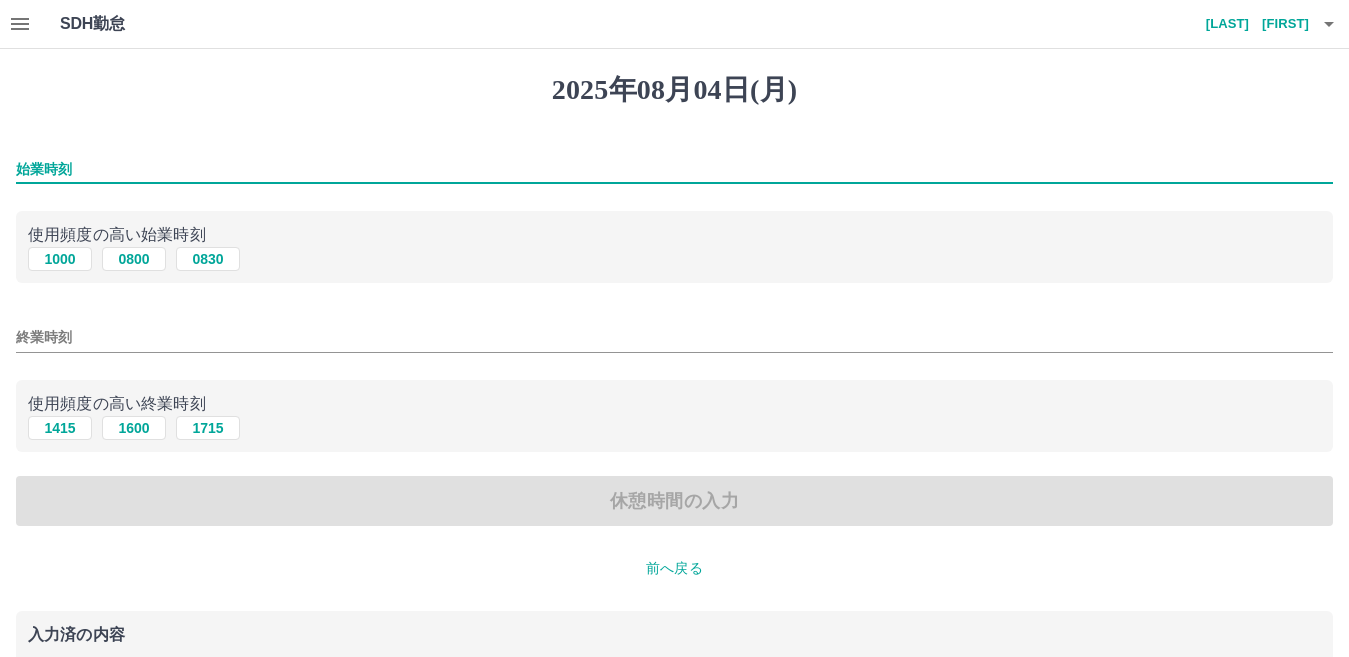 click on "始業時刻" at bounding box center [674, 169] 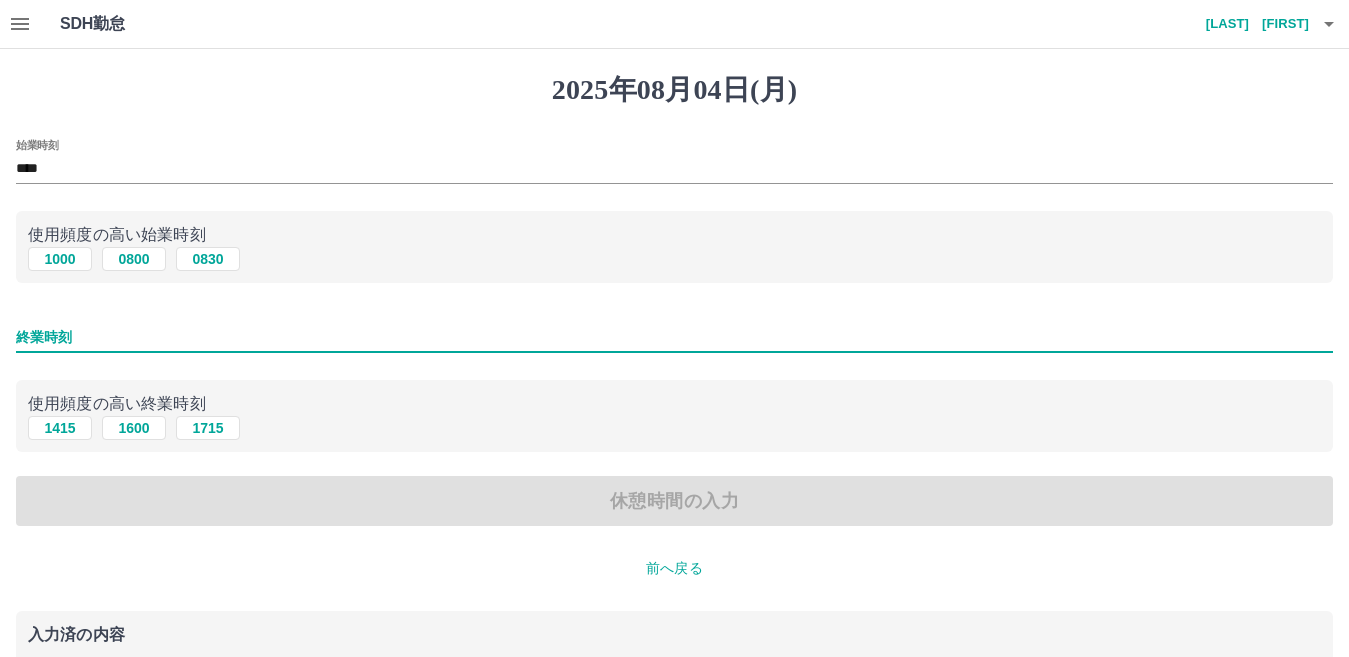 click on "終業時刻" at bounding box center [674, 337] 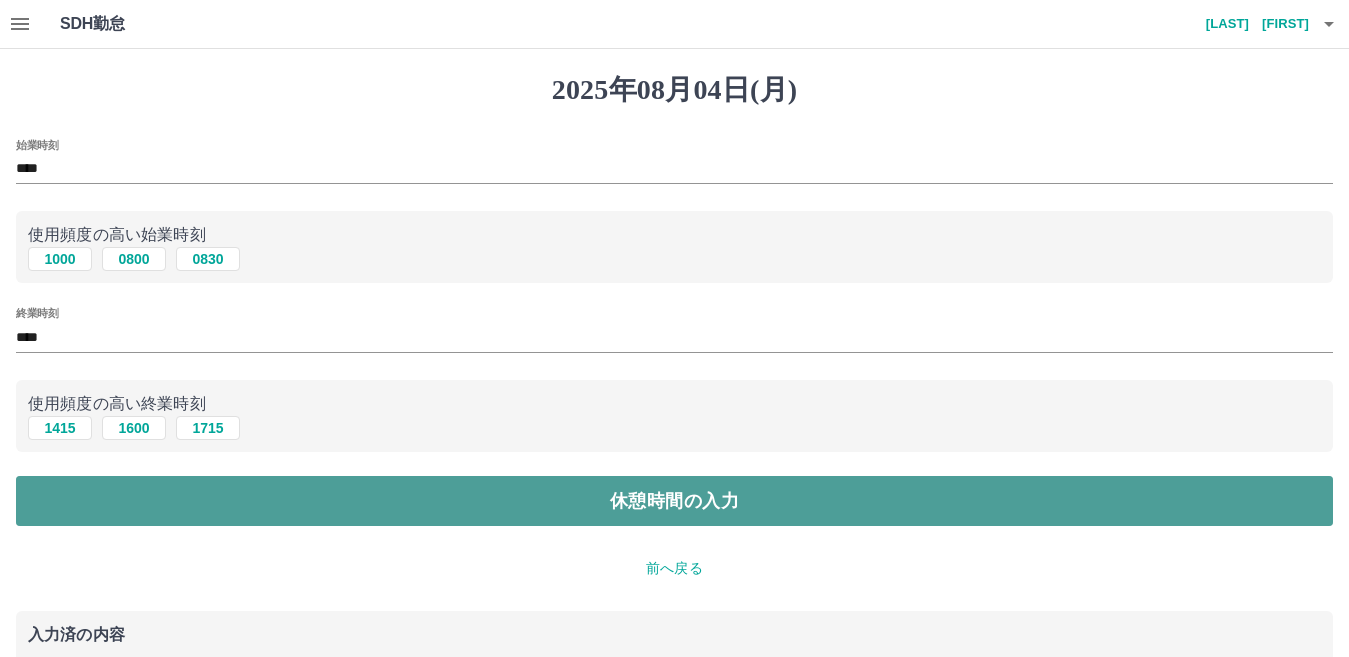 click on "休憩時間の入力" at bounding box center [674, 501] 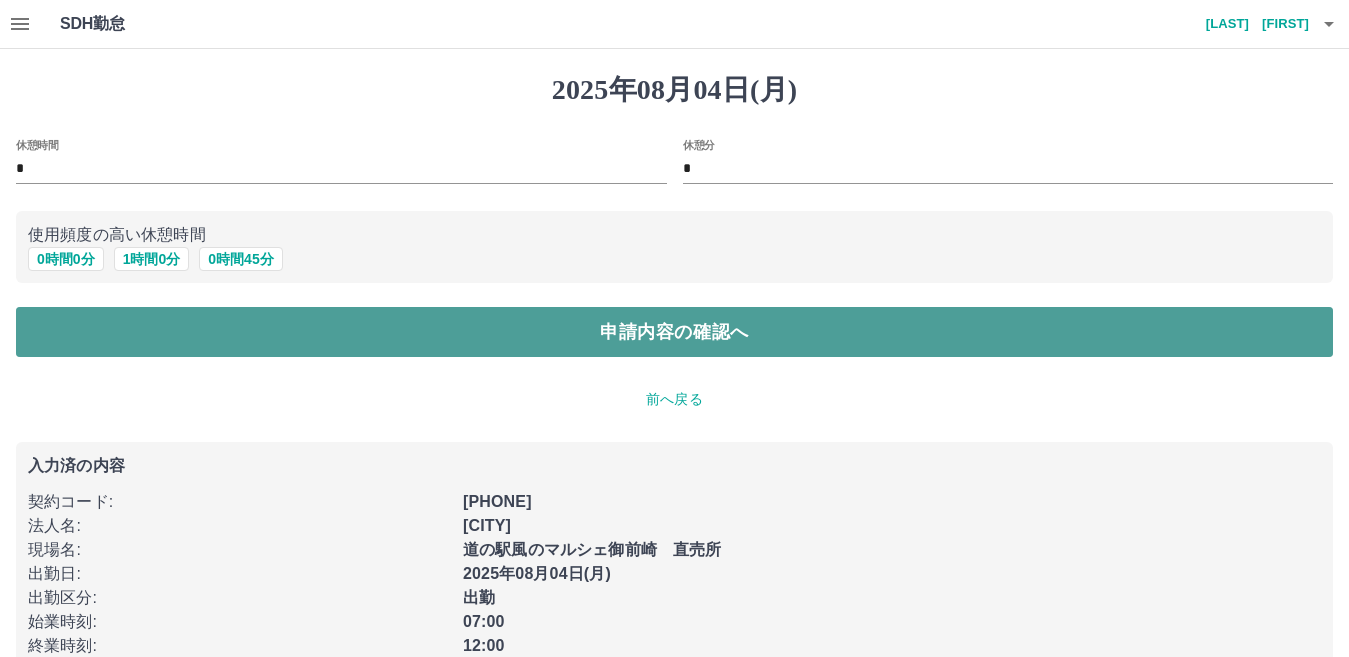 click on "申請内容の確認へ" at bounding box center [674, 332] 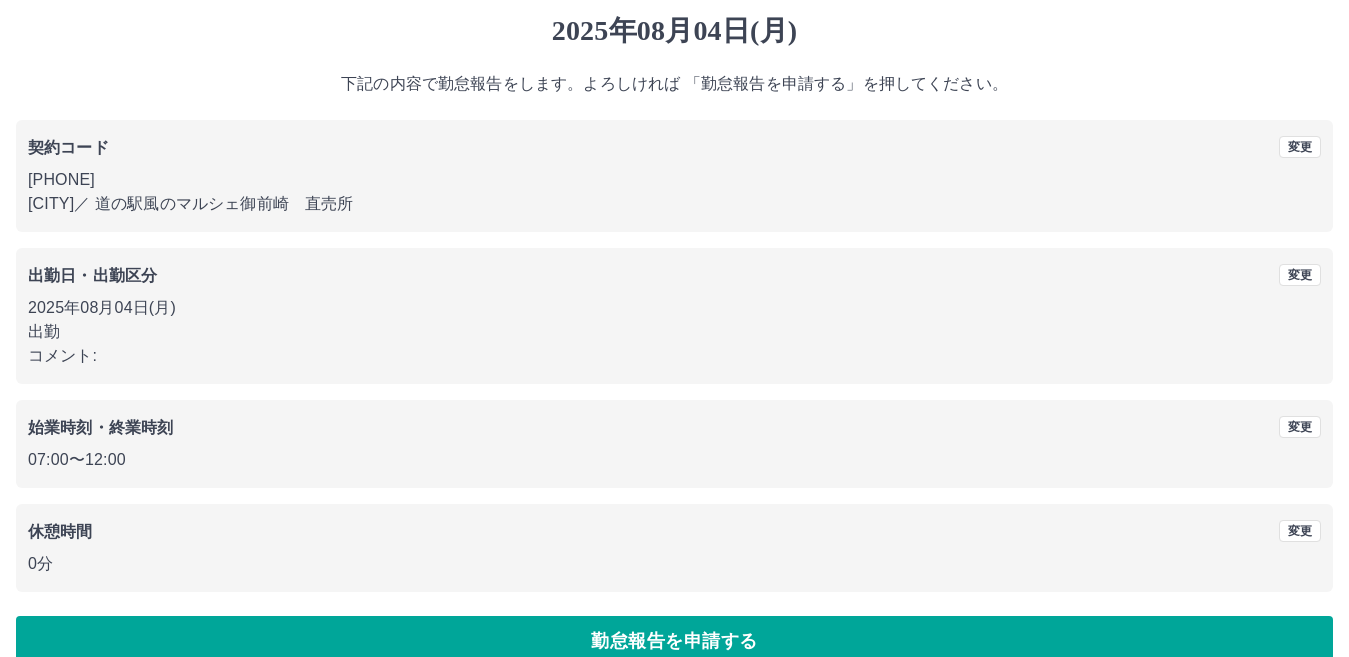 scroll, scrollTop: 92, scrollLeft: 0, axis: vertical 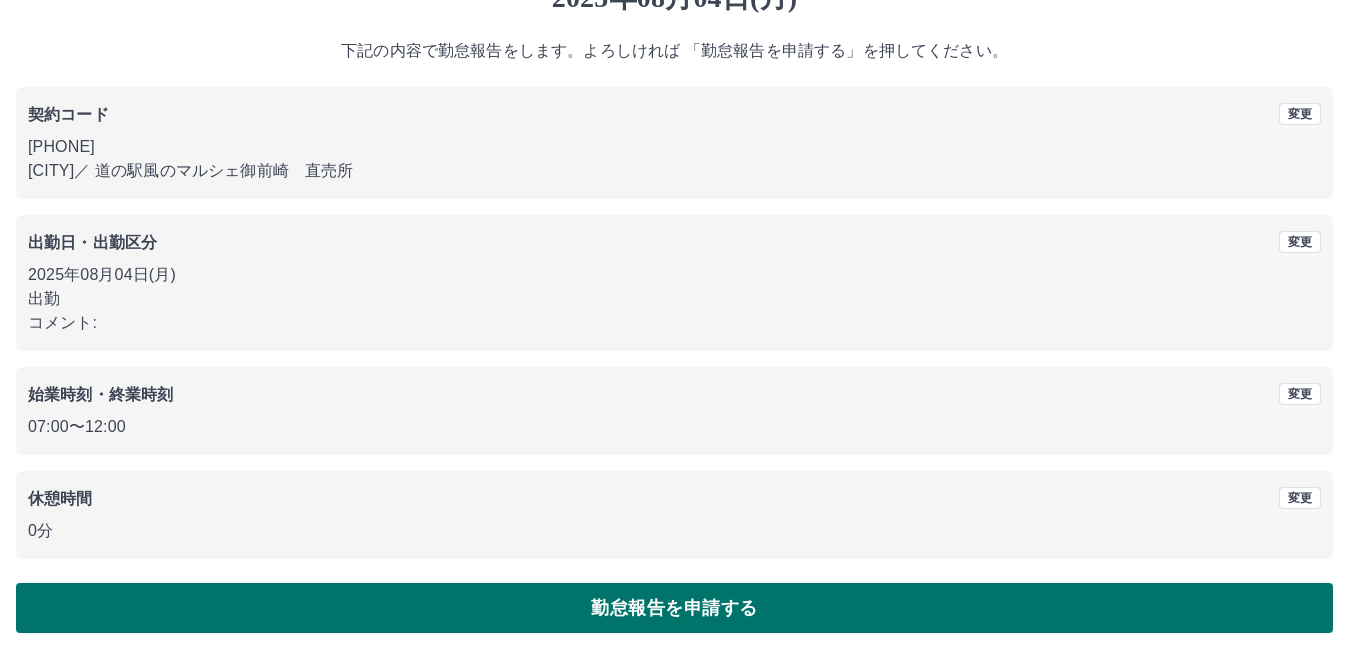 click on "勤怠報告を申請する" at bounding box center [674, 608] 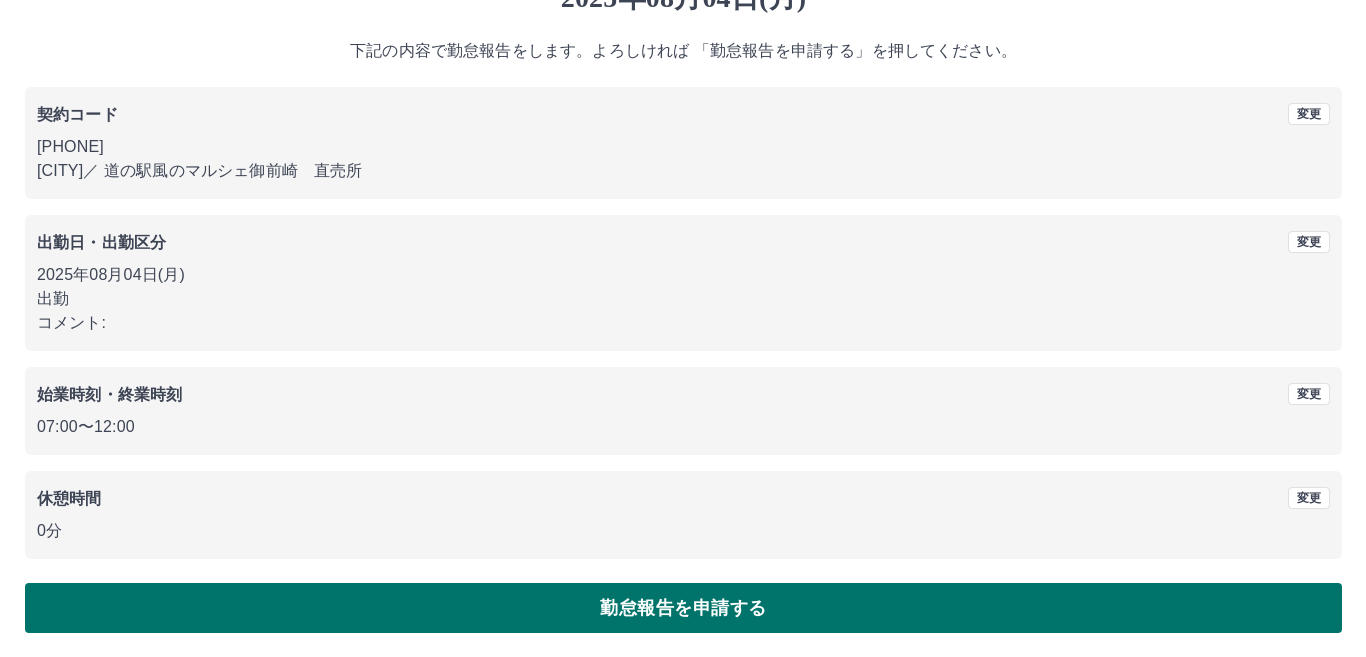 scroll, scrollTop: 0, scrollLeft: 0, axis: both 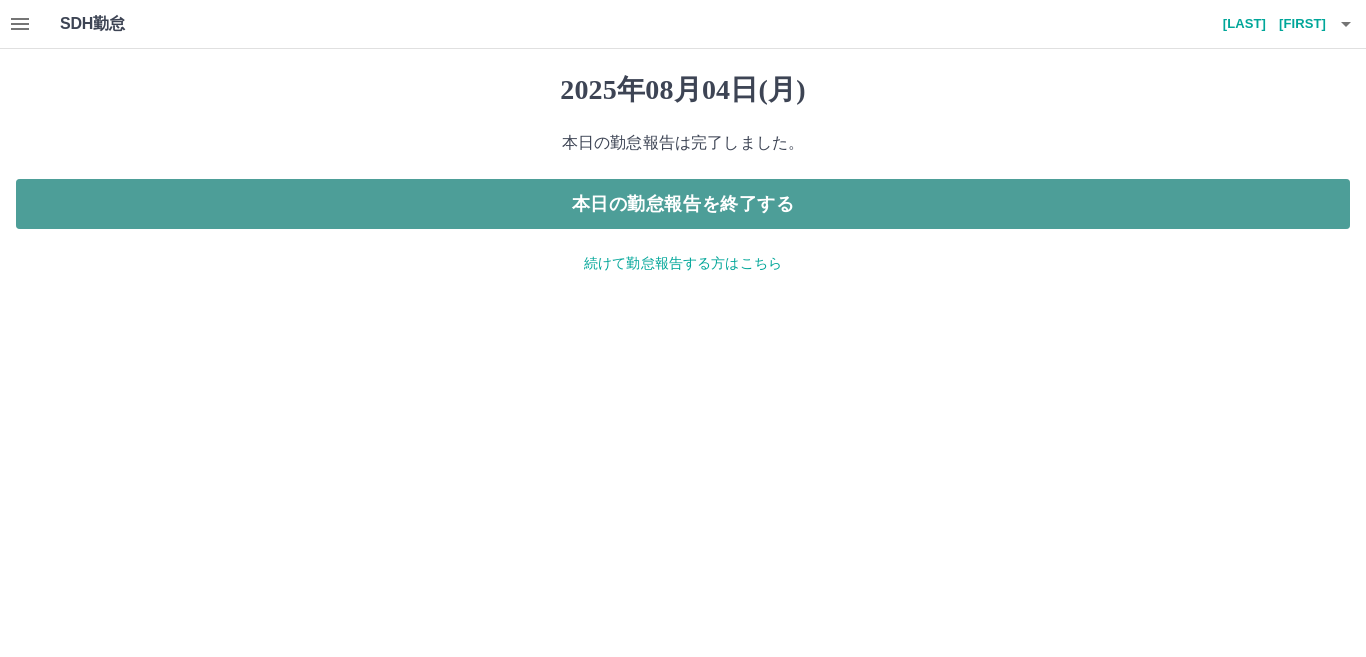 drag, startPoint x: 323, startPoint y: 198, endPoint x: 317, endPoint y: 210, distance: 13.416408 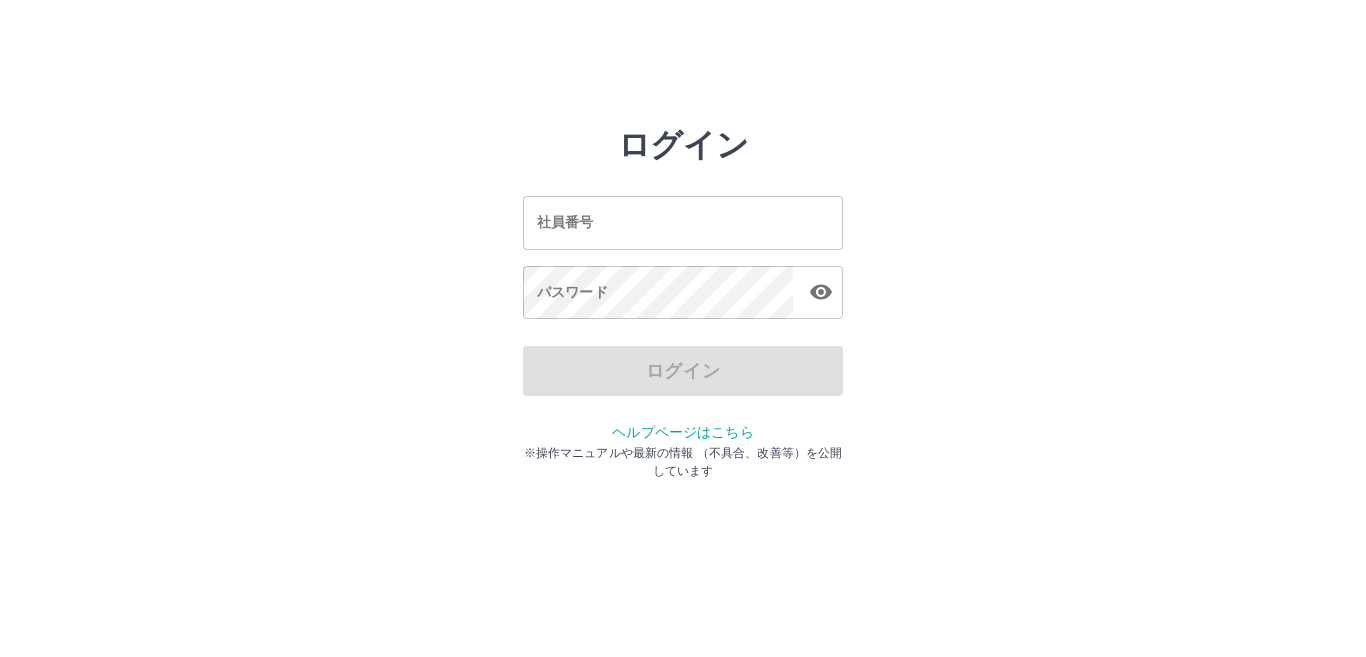 scroll, scrollTop: 0, scrollLeft: 0, axis: both 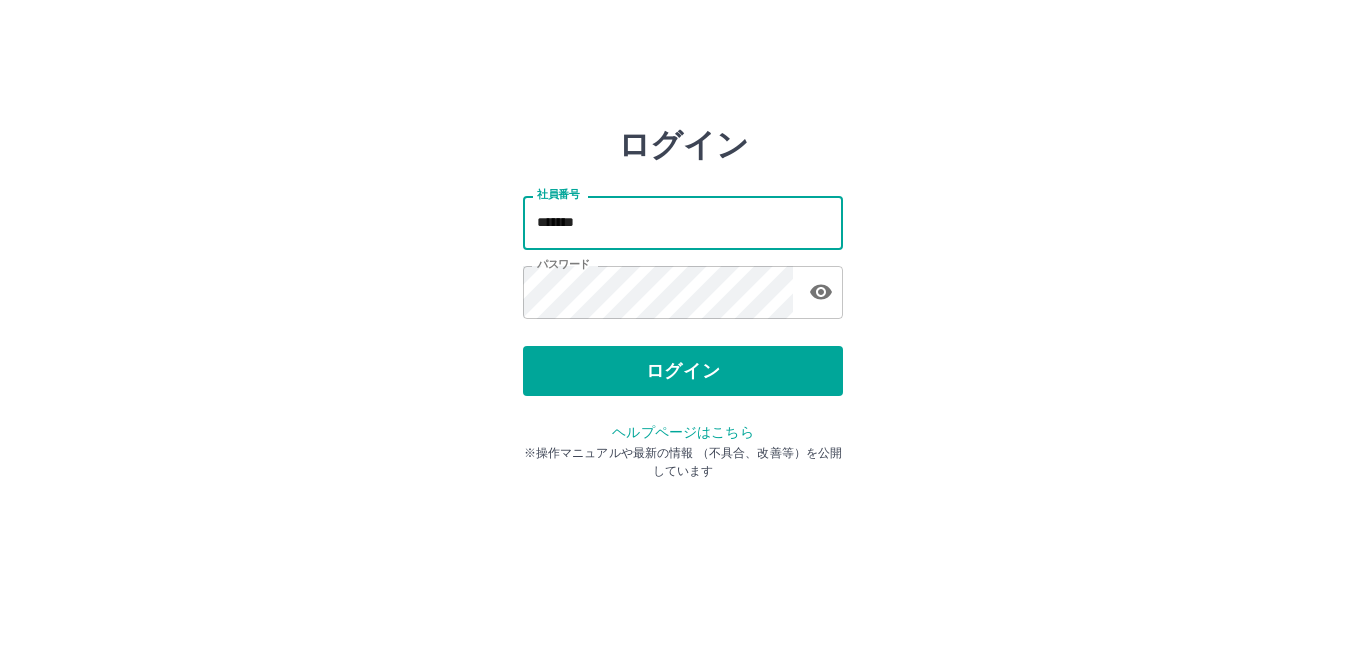 click on "*******" at bounding box center (683, 222) 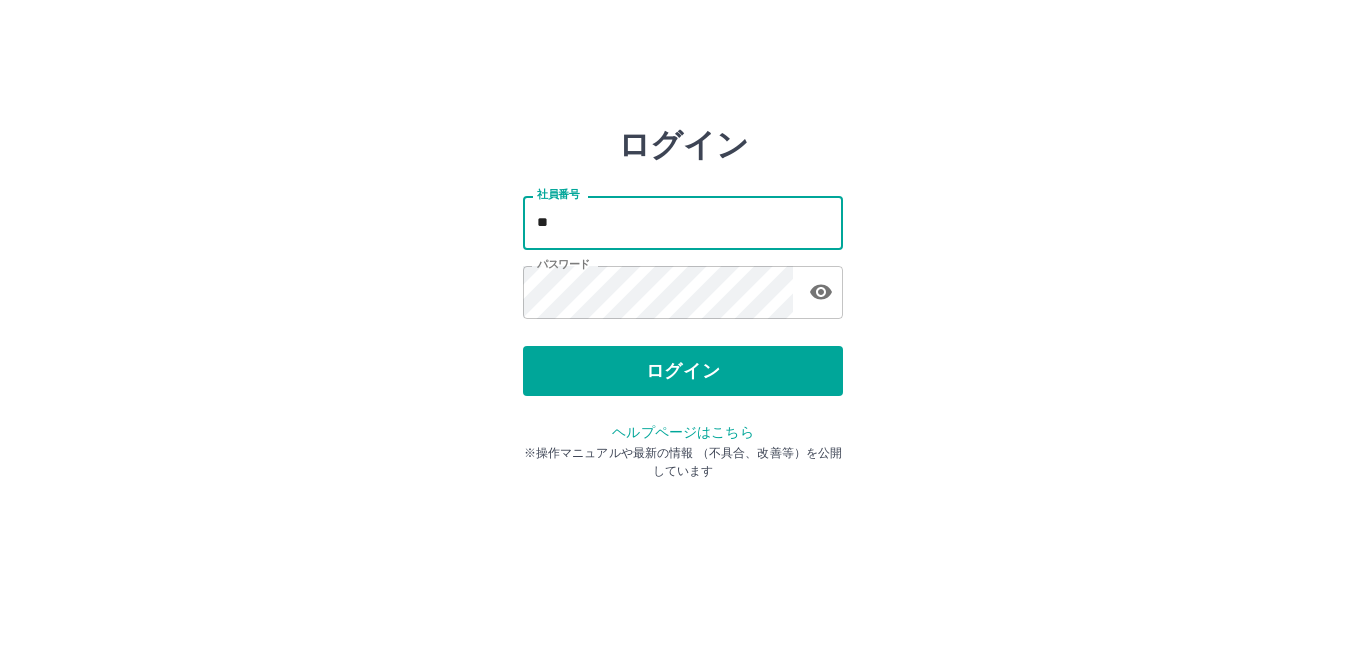 type on "*" 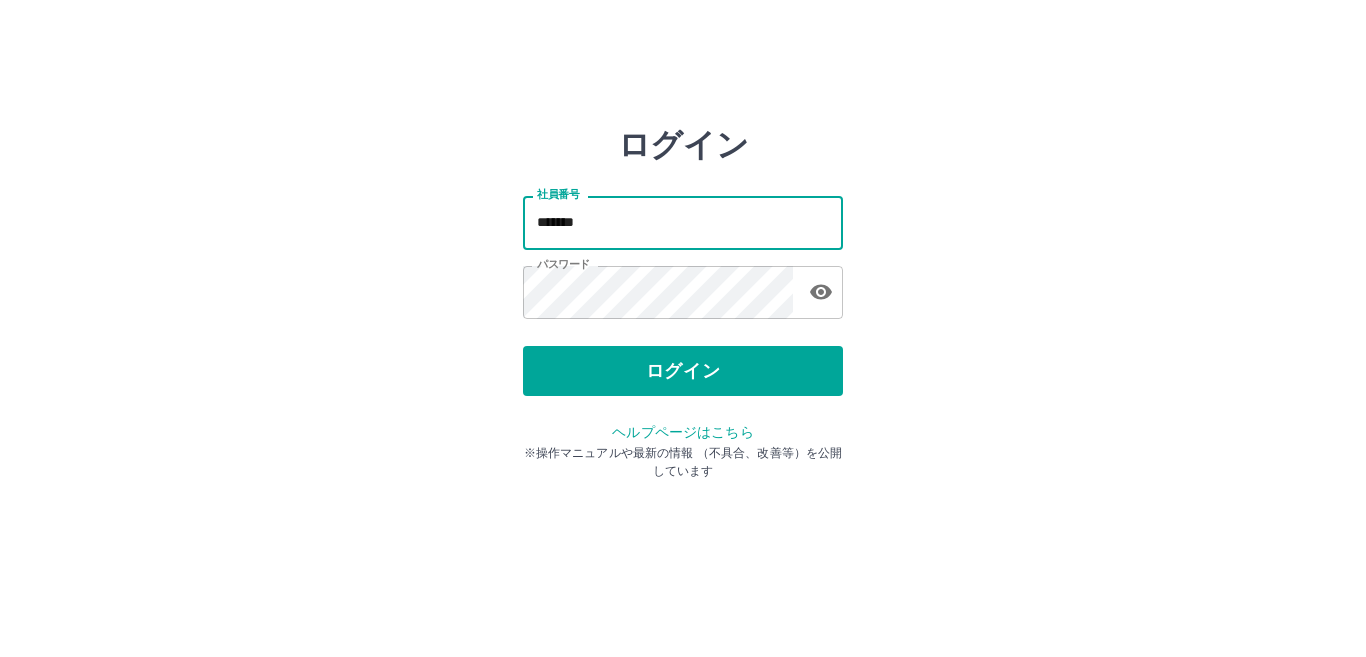 type on "*******" 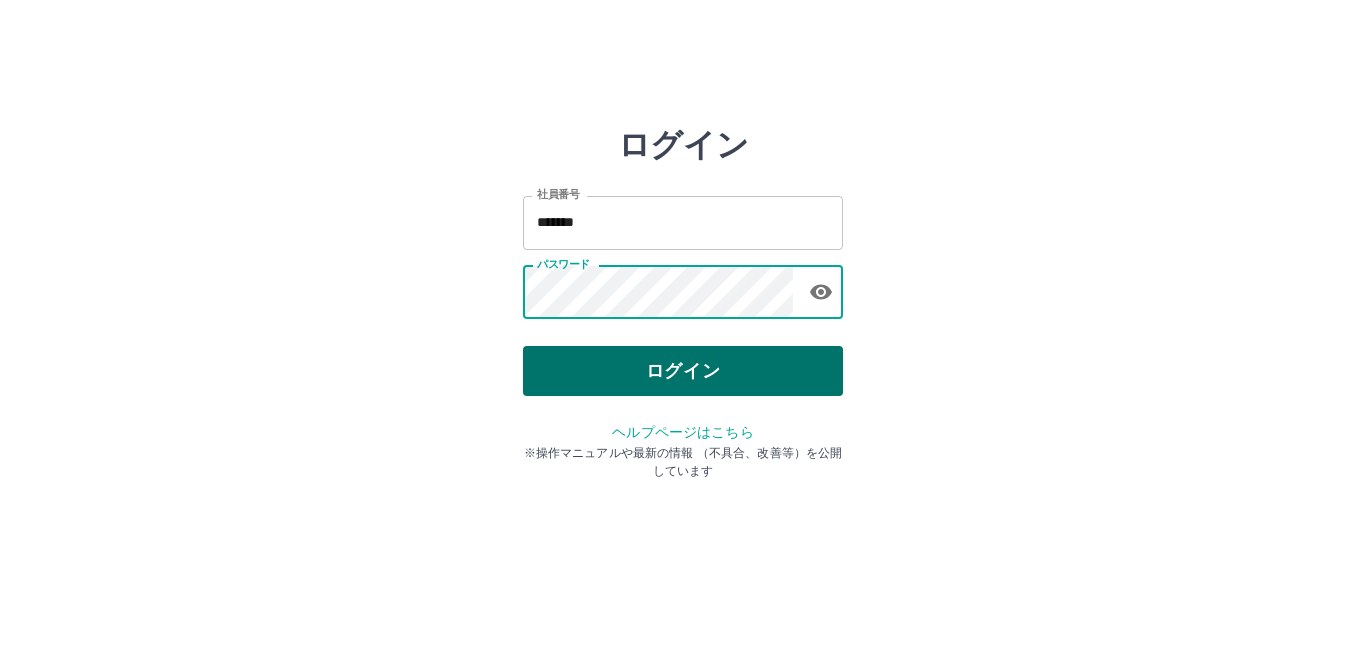 click on "ログイン" at bounding box center (683, 371) 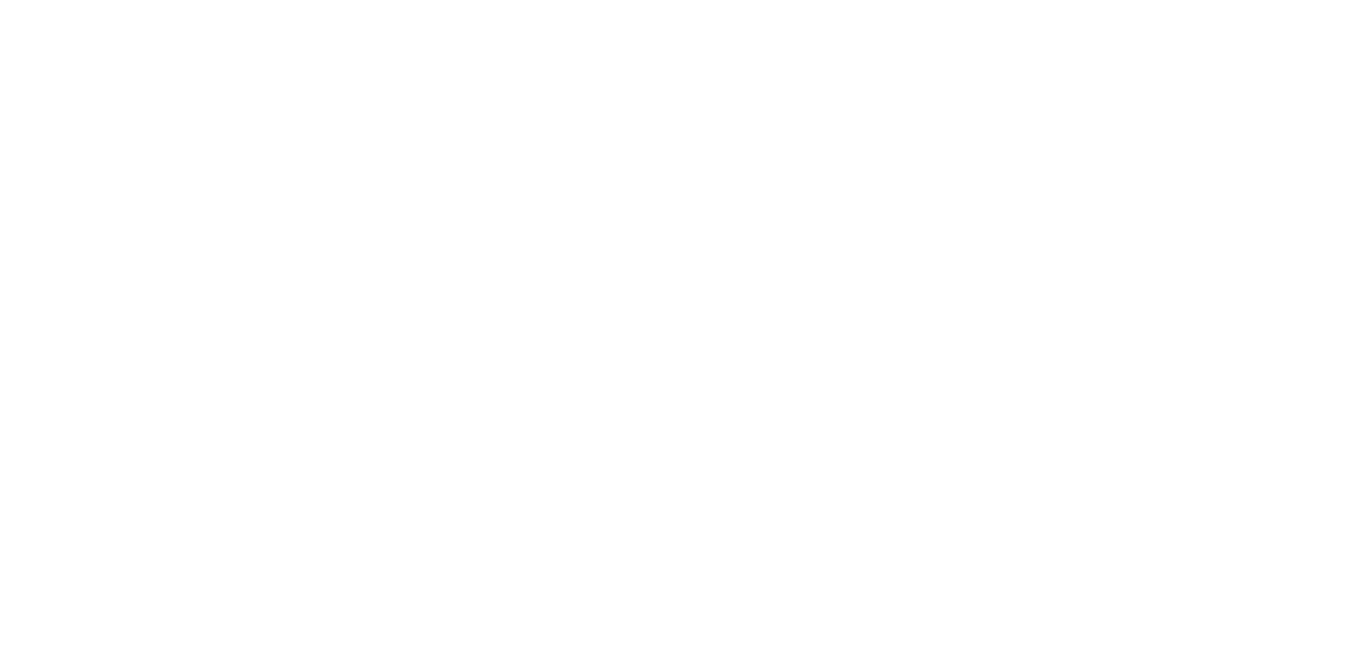 scroll, scrollTop: 0, scrollLeft: 0, axis: both 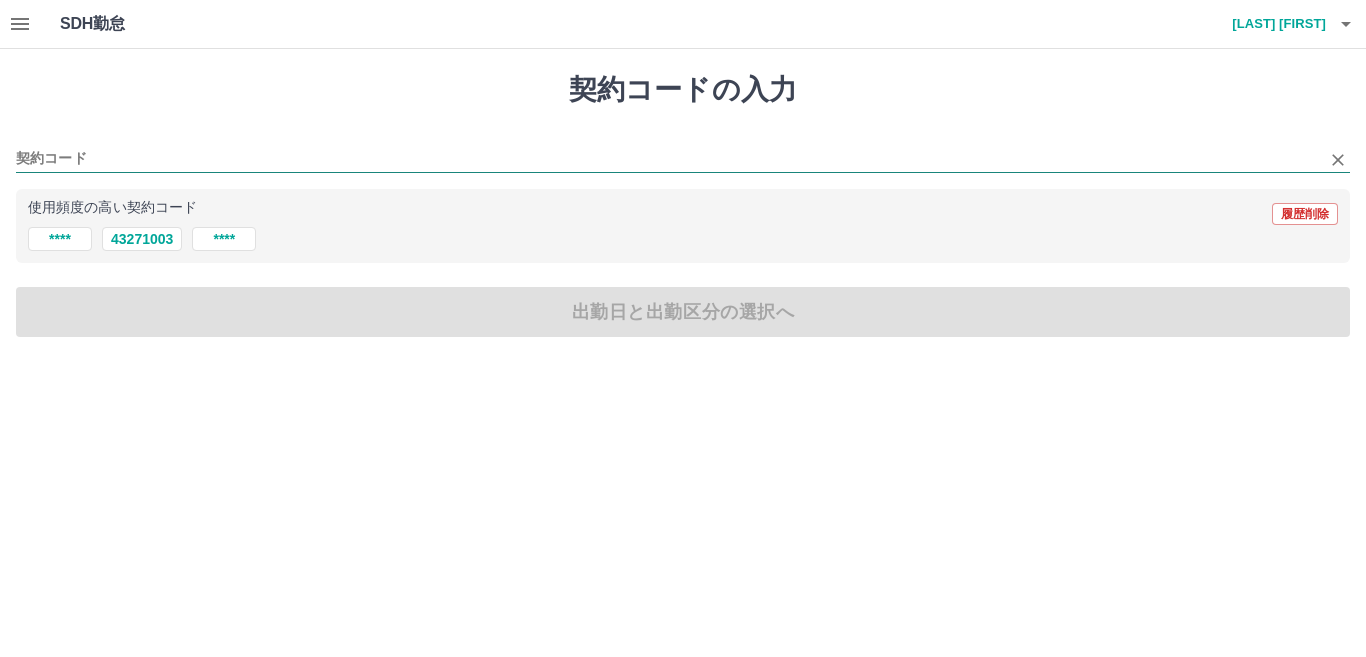 drag, startPoint x: 111, startPoint y: 156, endPoint x: 121, endPoint y: 161, distance: 11.18034 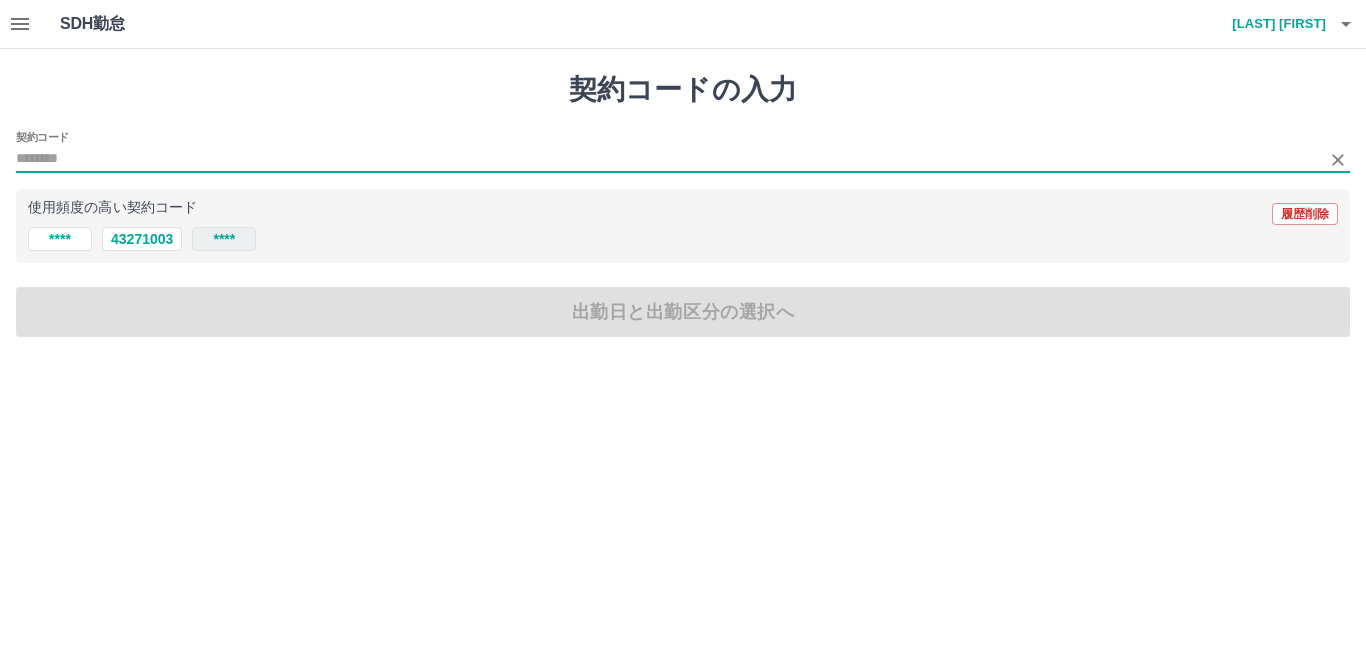 click on "[PHONE]" at bounding box center [224, 239] 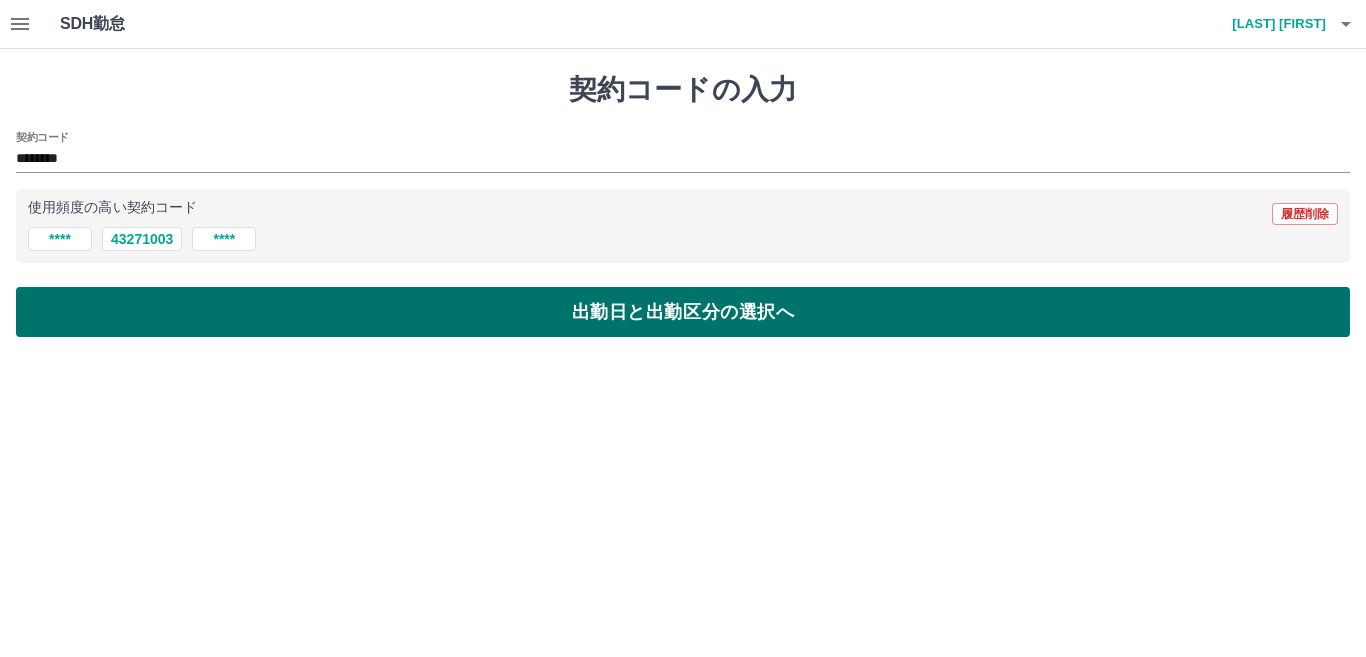 click on "出勤日と出勤区分の選択へ" at bounding box center [683, 312] 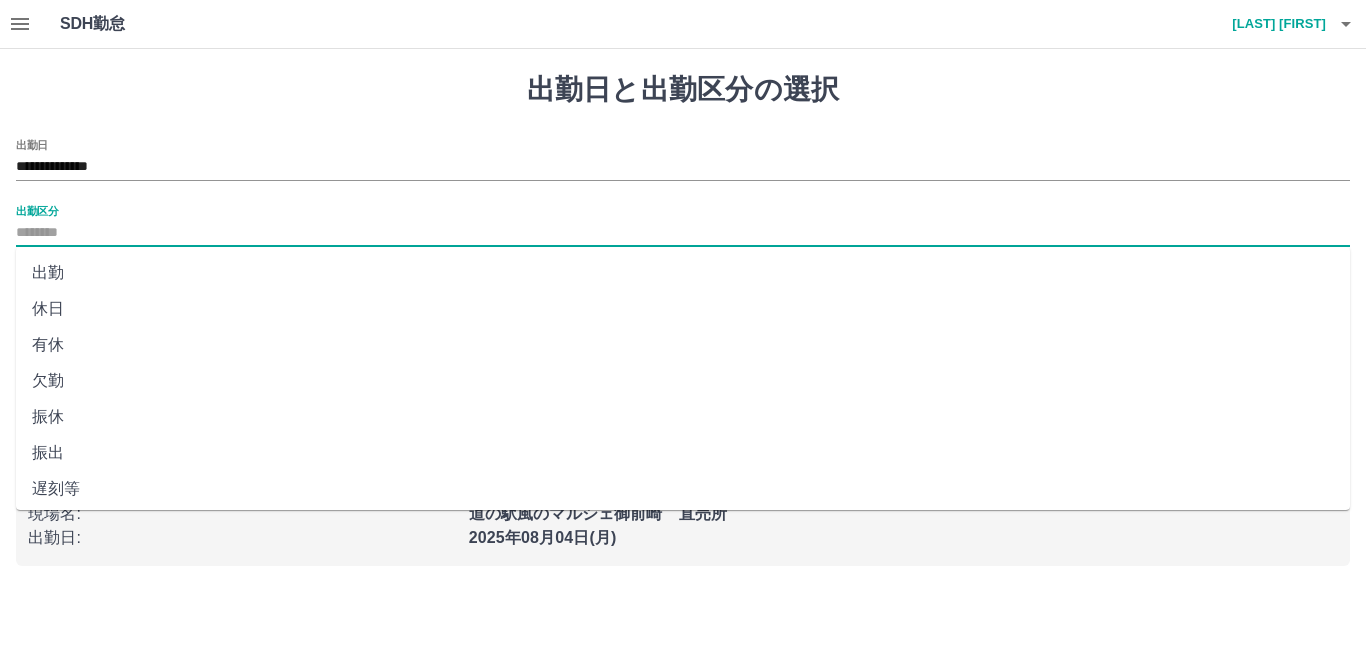 click on "出勤区分" at bounding box center (683, 233) 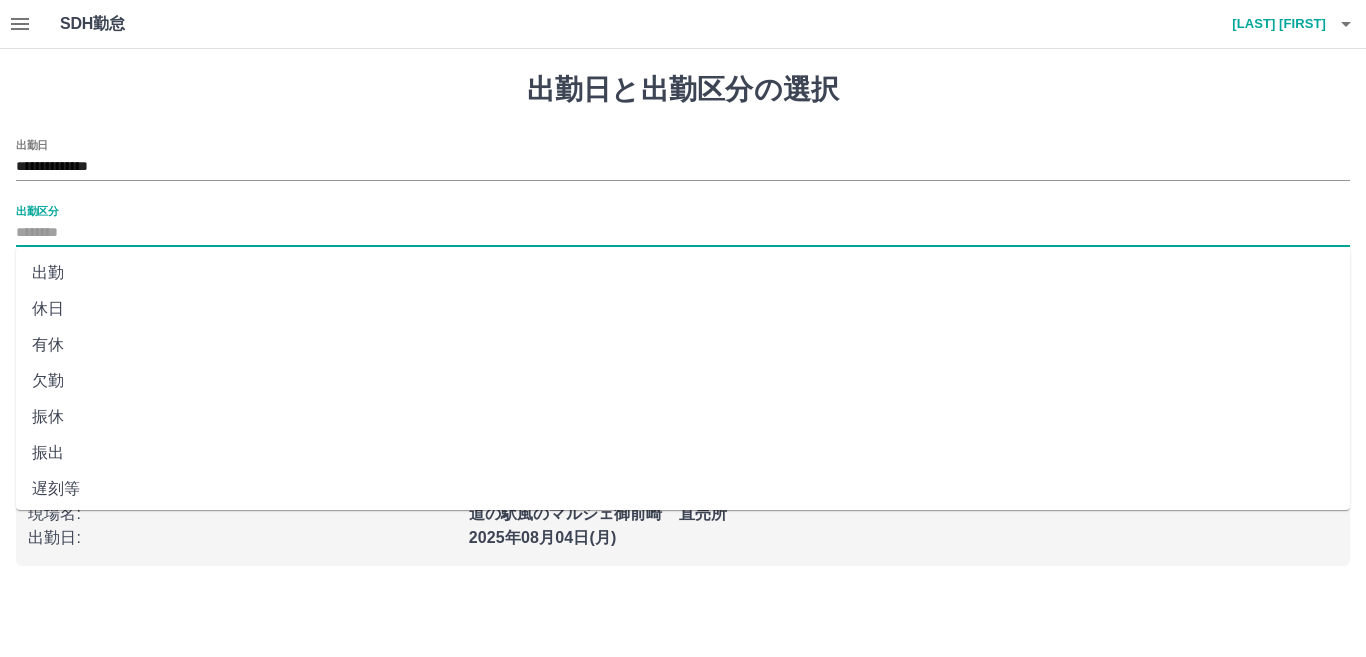 click on "出勤" at bounding box center (683, 273) 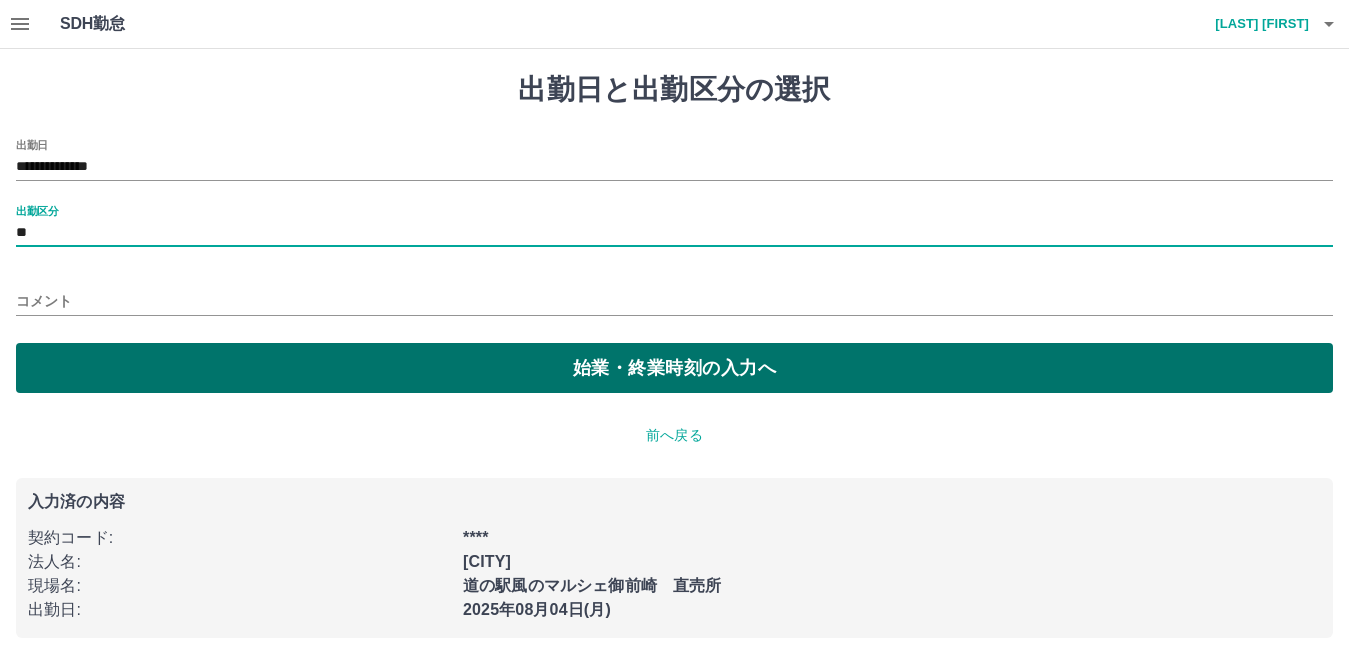 click on "始業・終業時刻の入力へ" at bounding box center (674, 368) 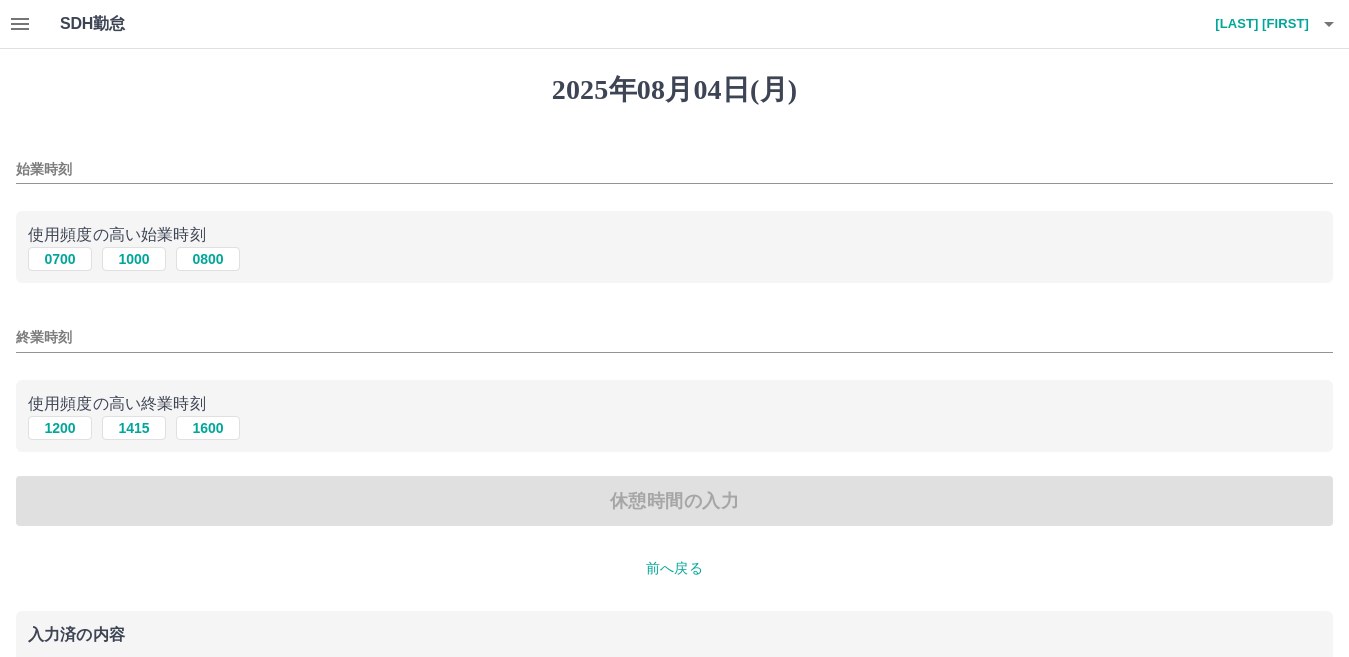 scroll, scrollTop: 100, scrollLeft: 0, axis: vertical 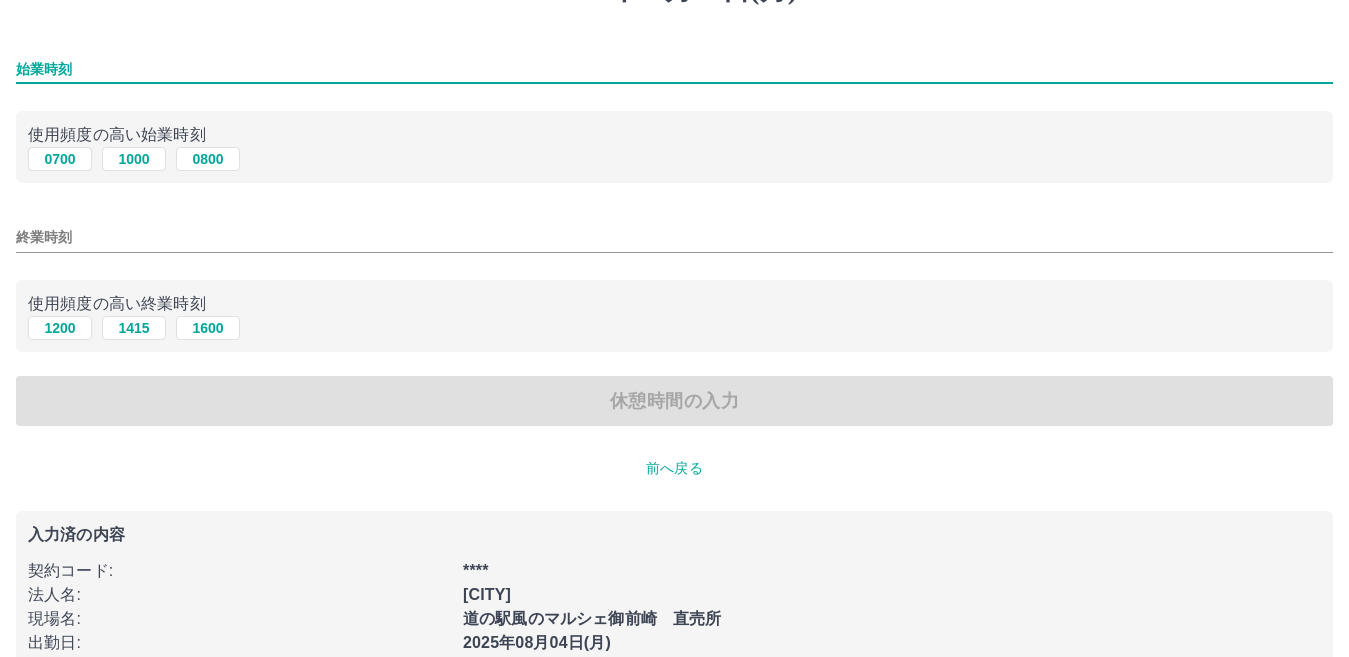 click on "始業時刻" at bounding box center [674, 69] 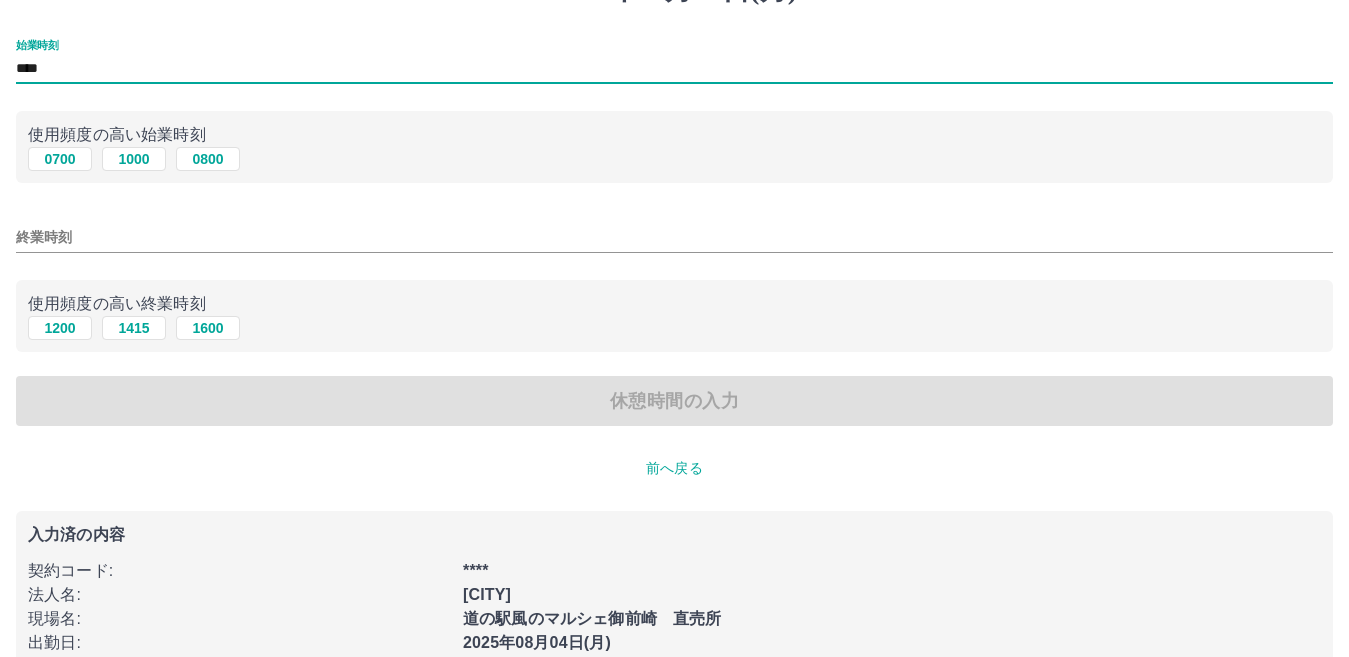 click on "終業時刻" at bounding box center [674, 237] 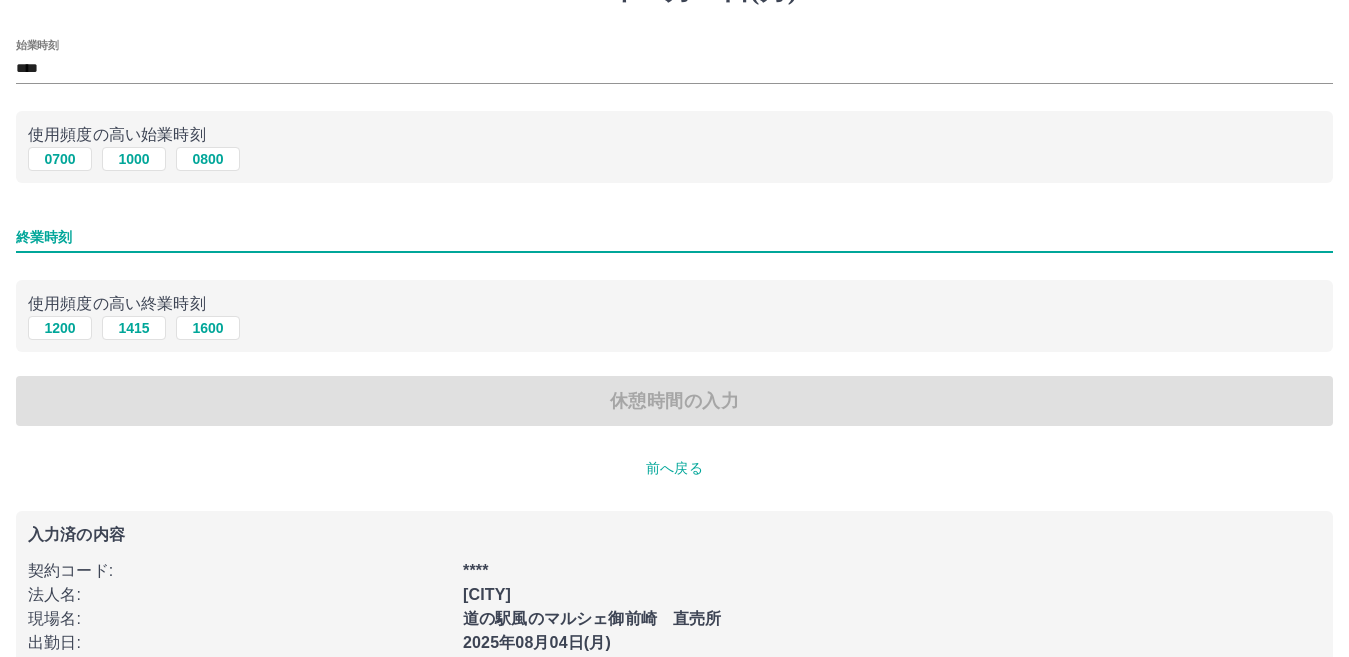 type on "****" 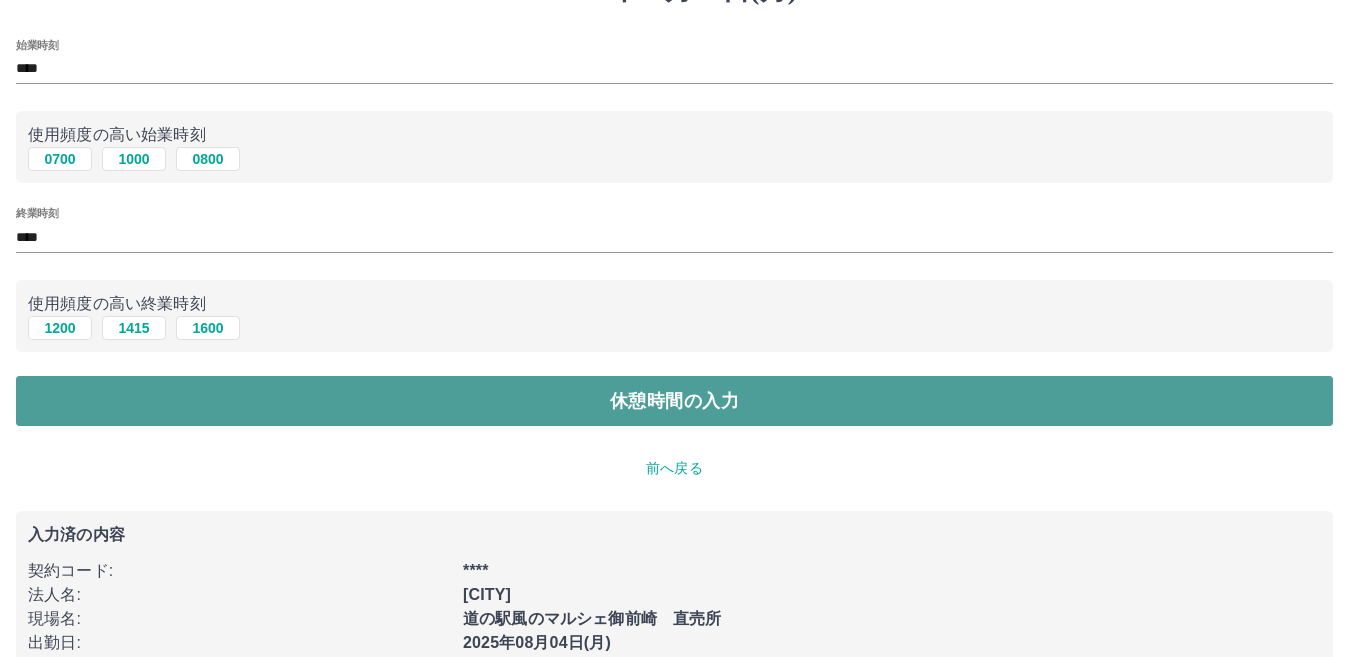 click on "休憩時間の入力" at bounding box center [674, 401] 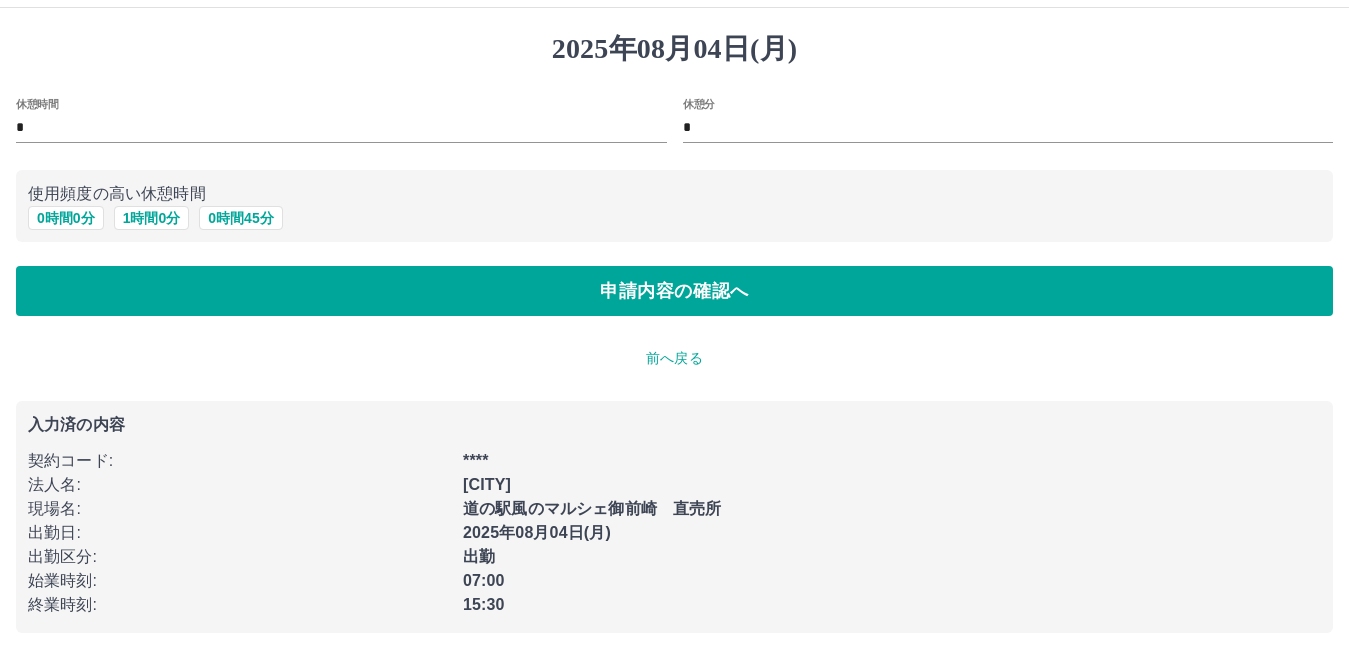 scroll, scrollTop: 0, scrollLeft: 0, axis: both 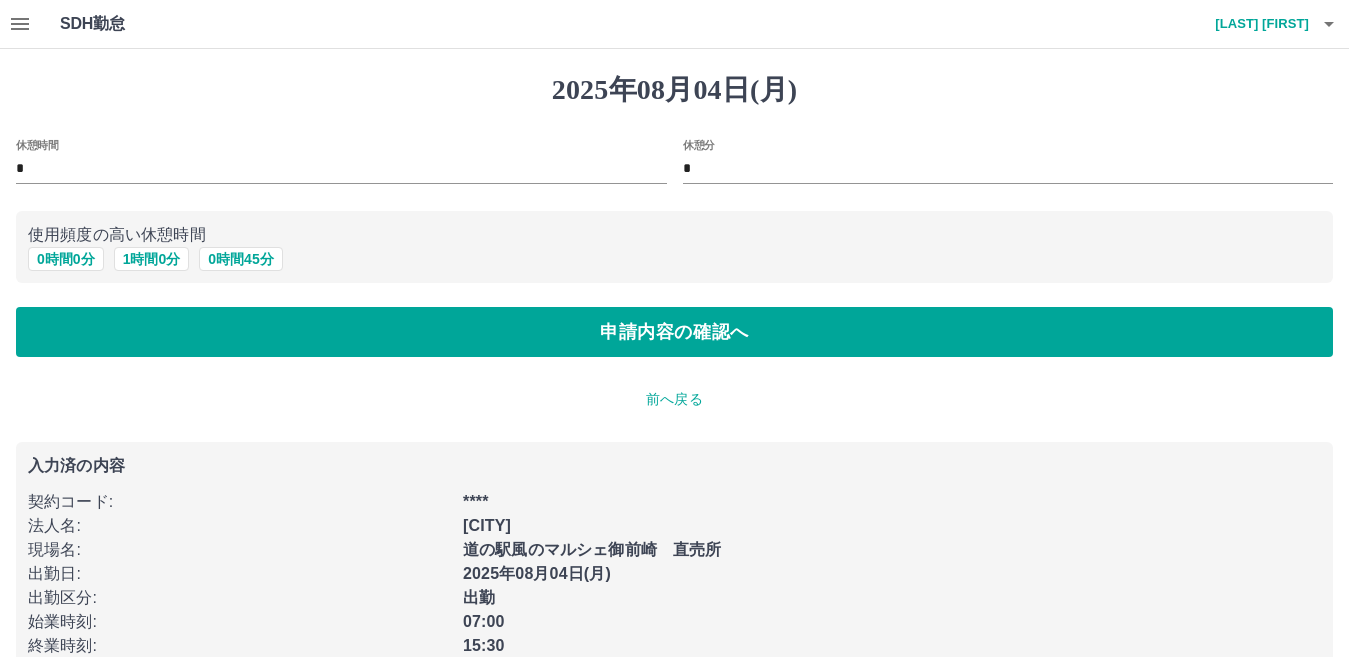 click on "*" at bounding box center [341, 169] 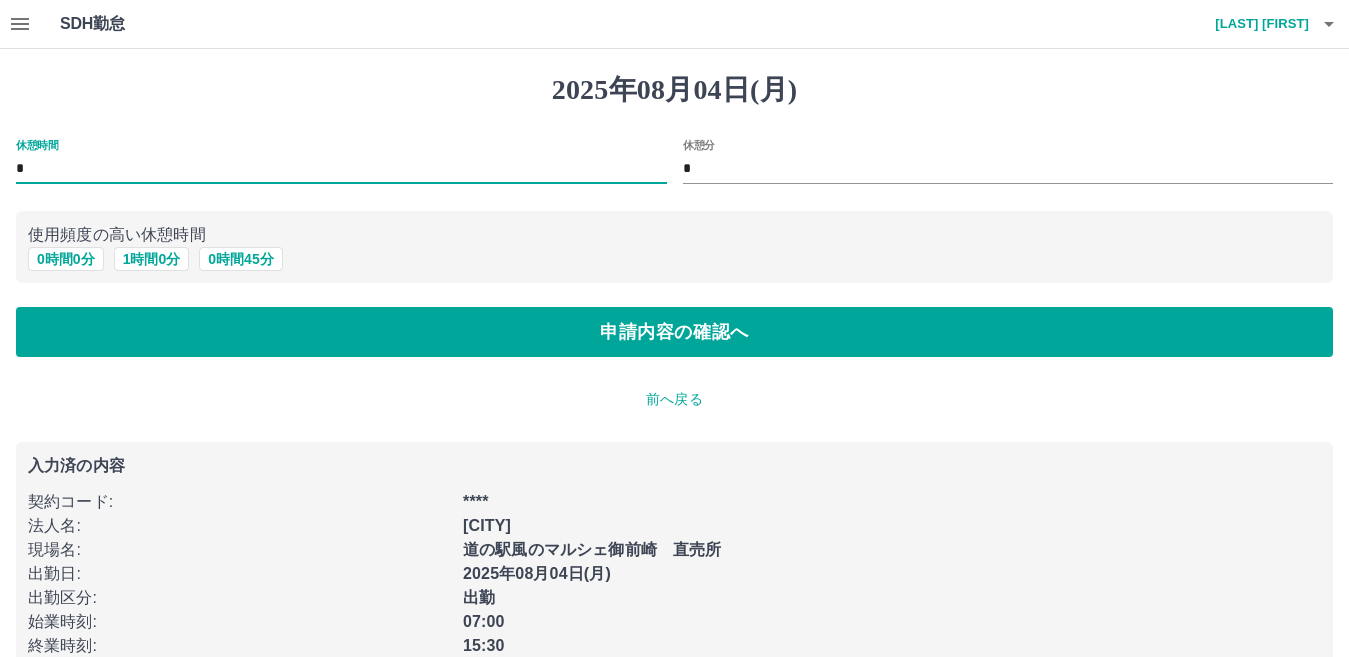 type on "**" 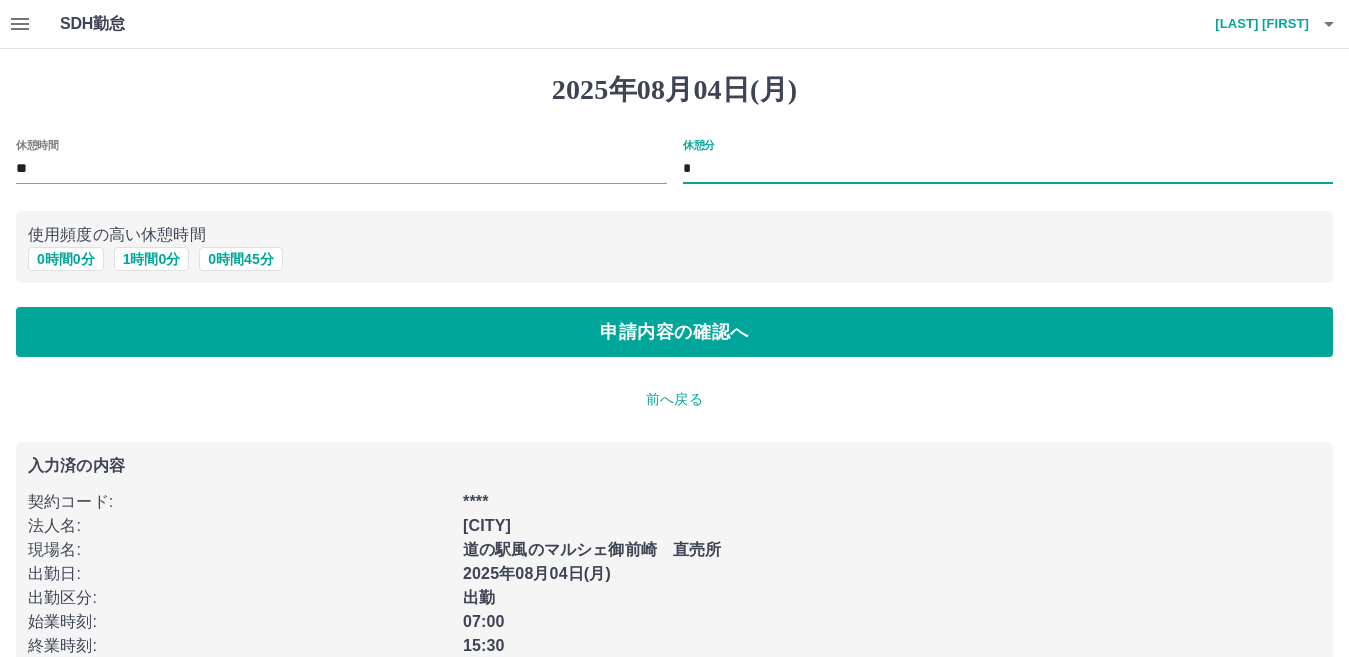 click on "*" at bounding box center [1008, 169] 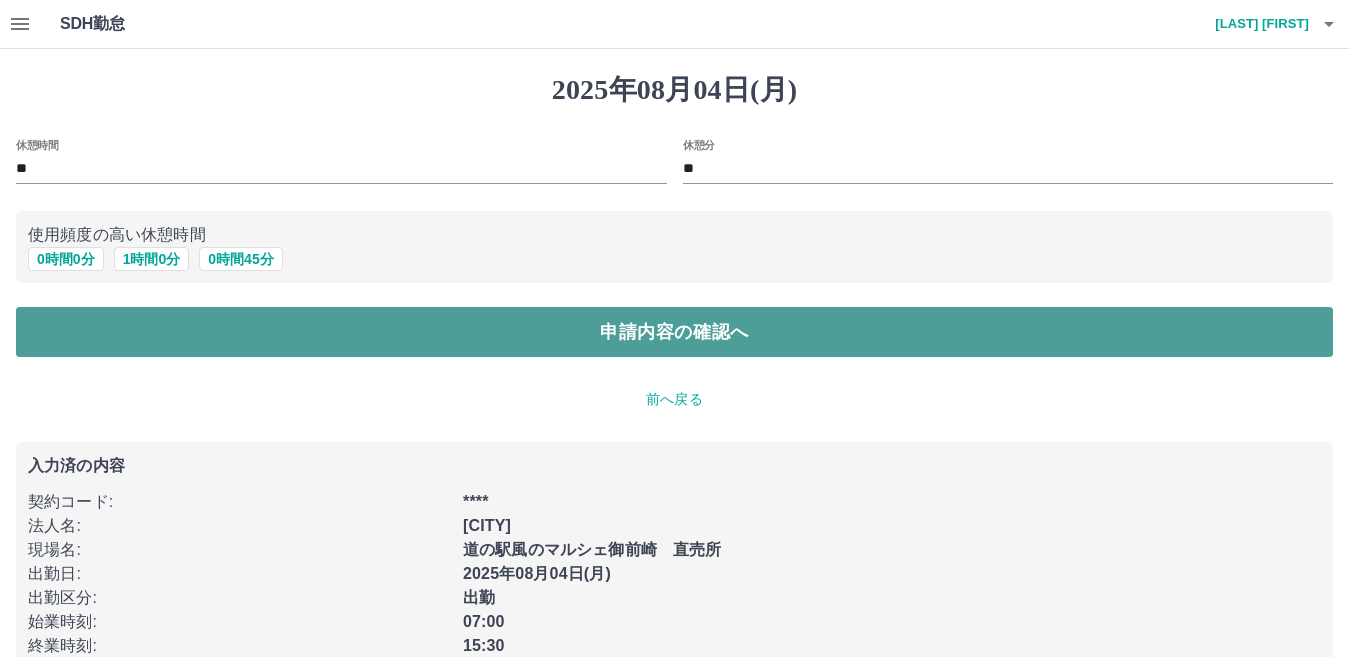 click on "申請内容の確認へ" at bounding box center [674, 332] 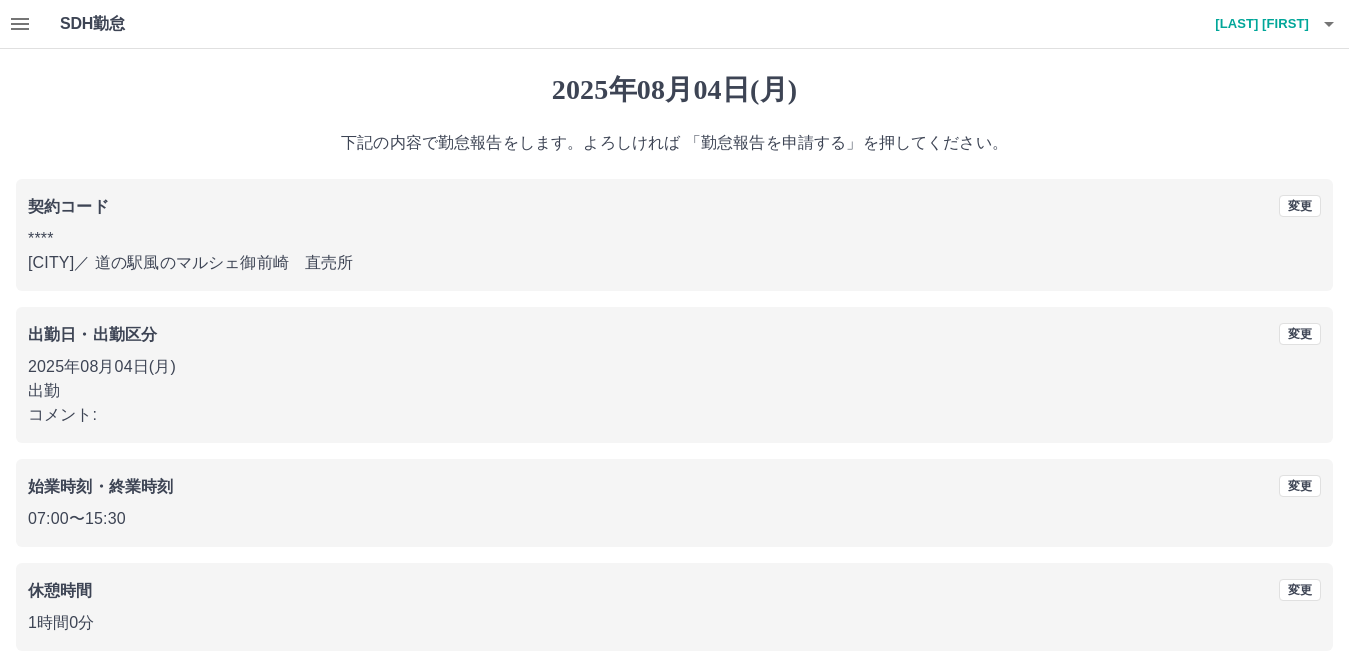 scroll, scrollTop: 92, scrollLeft: 0, axis: vertical 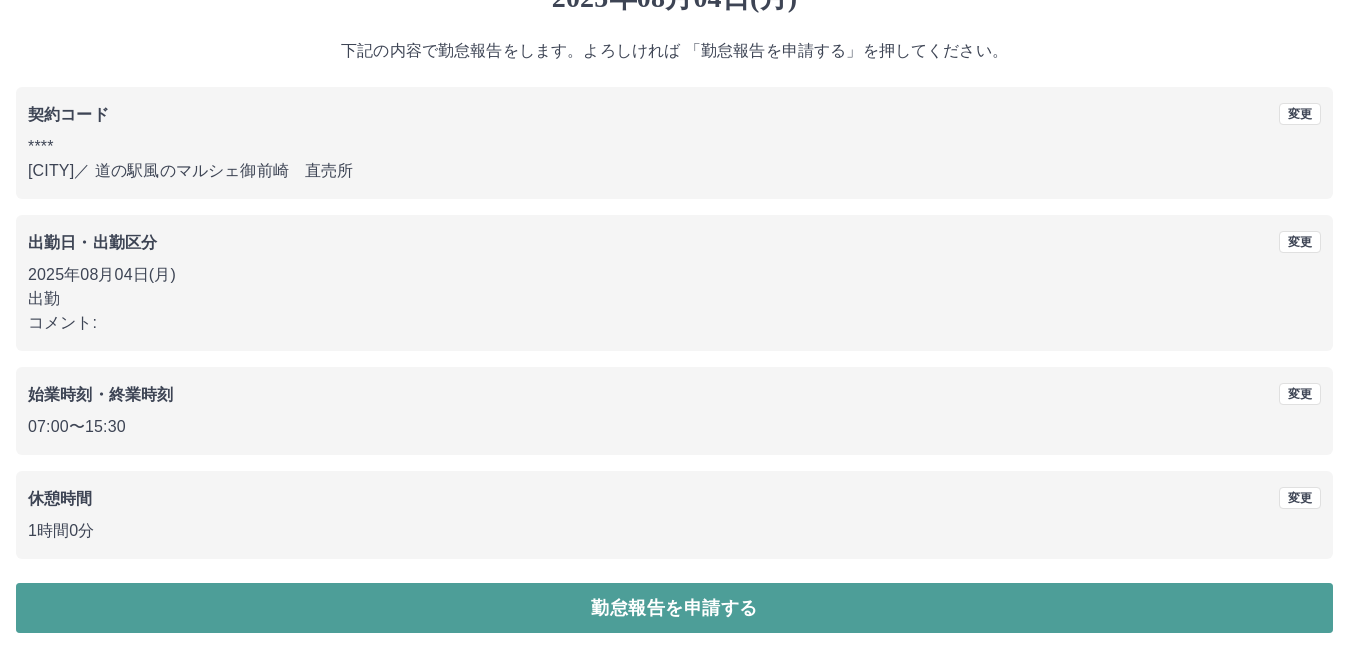click on "勤怠報告を申請する" at bounding box center (674, 608) 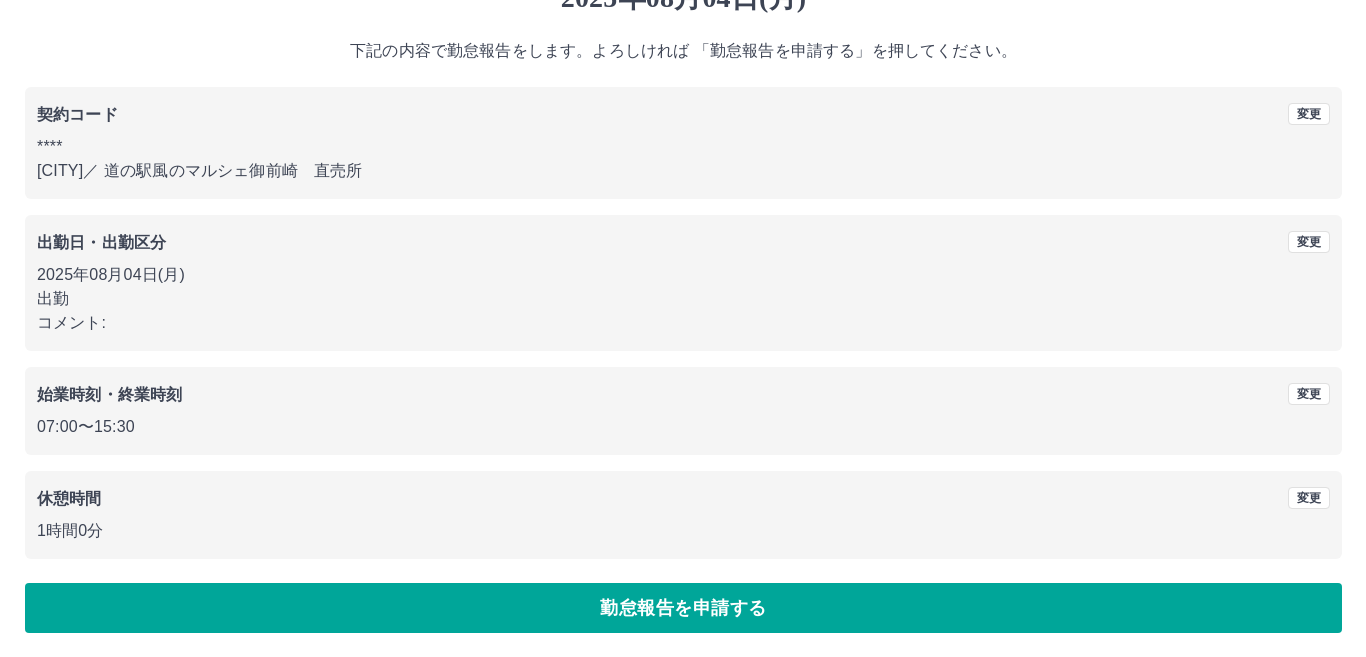 scroll, scrollTop: 0, scrollLeft: 0, axis: both 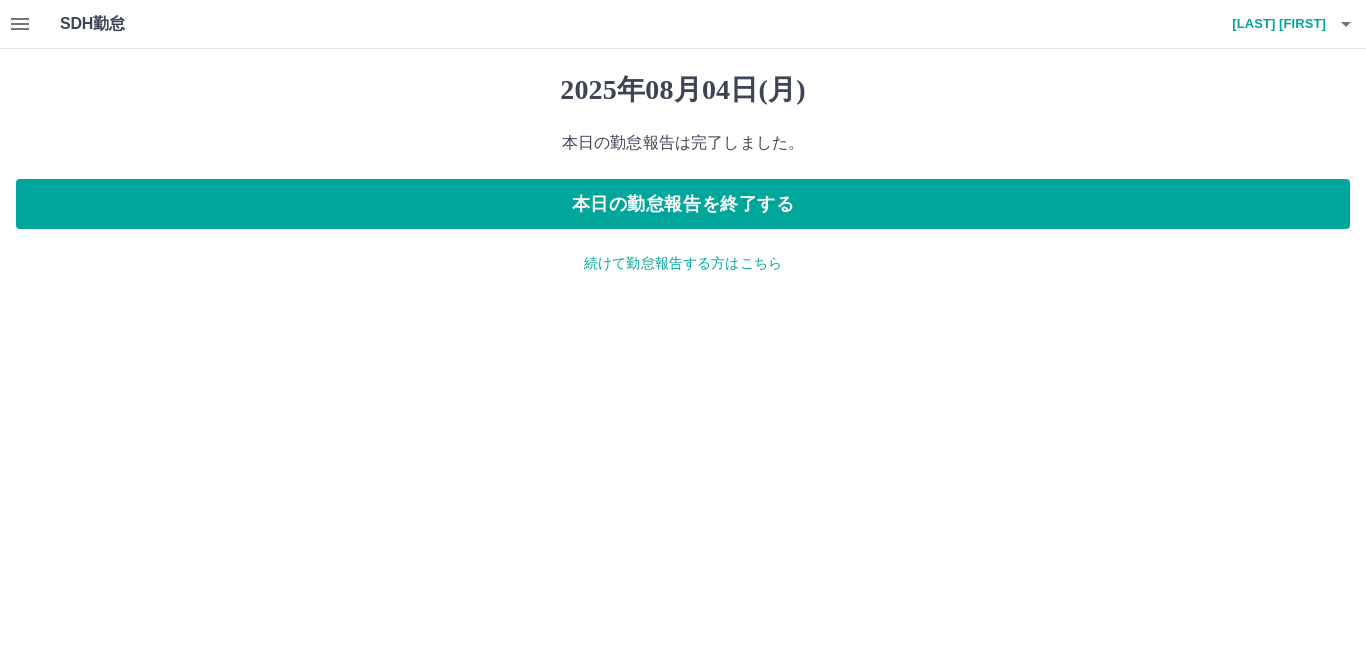 click on "続けて勤怠報告する方はこちら" at bounding box center (683, 263) 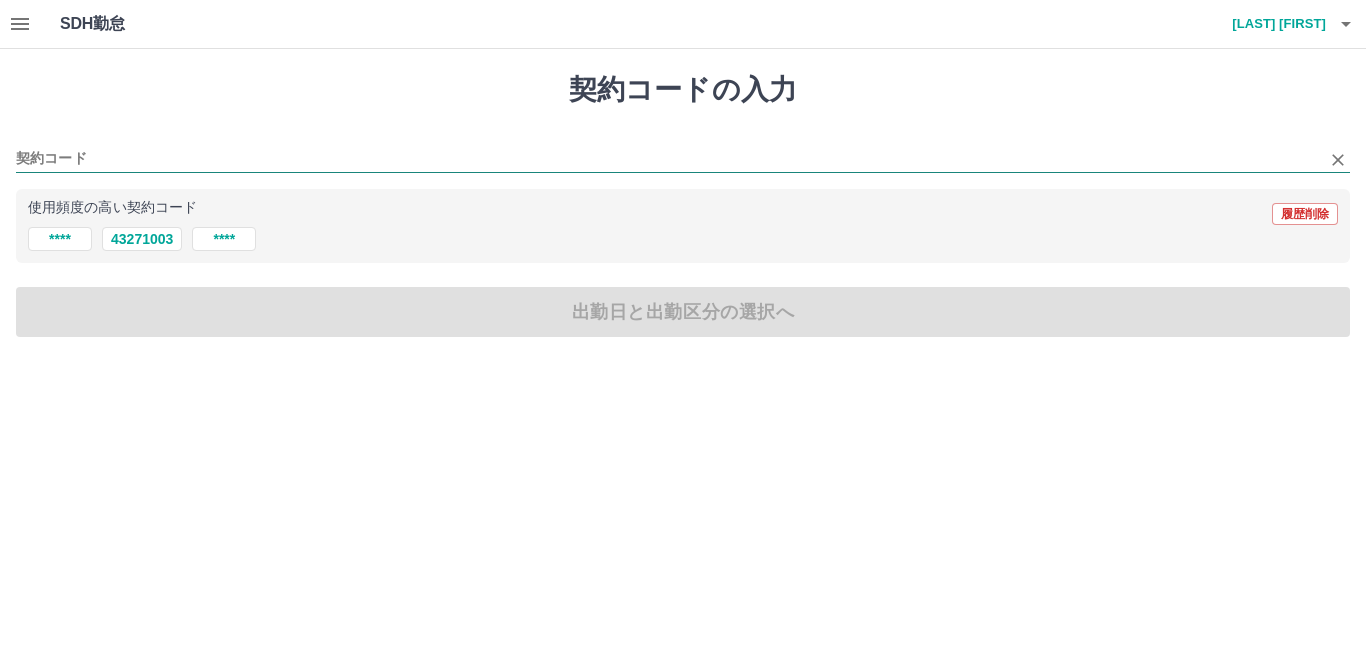 click on "契約コード" at bounding box center (668, 159) 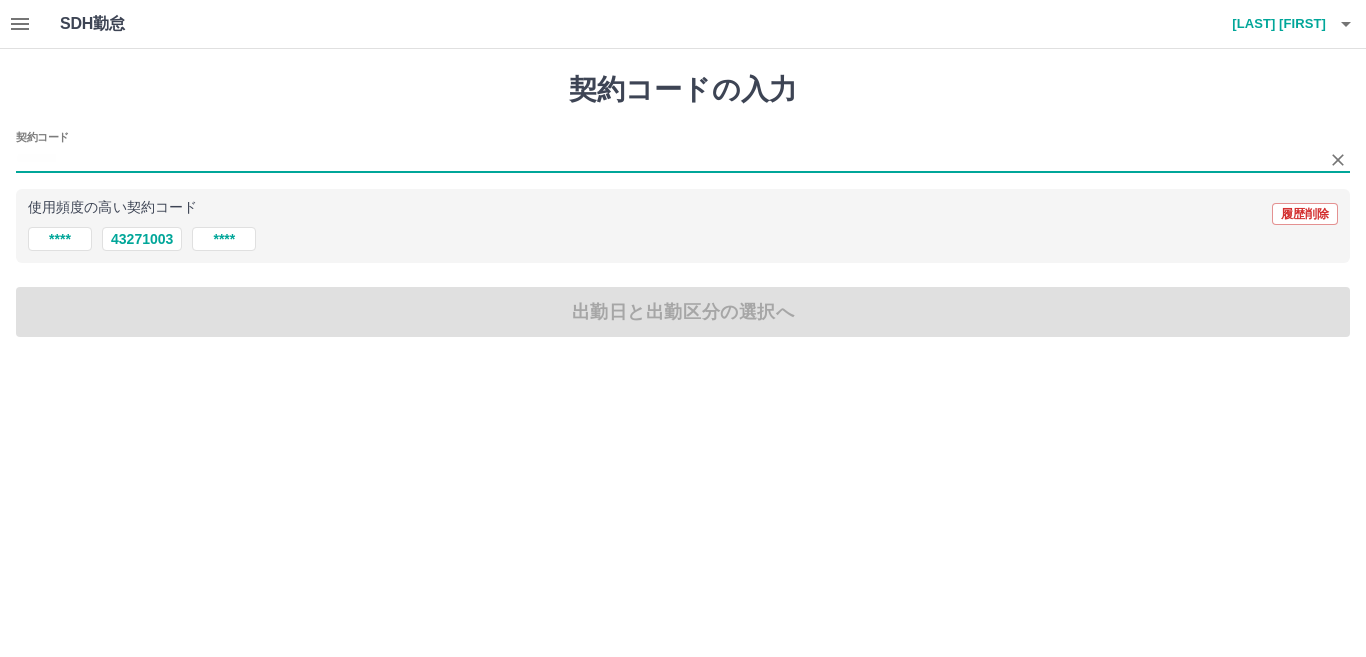 click on "契約コード" at bounding box center [668, 159] 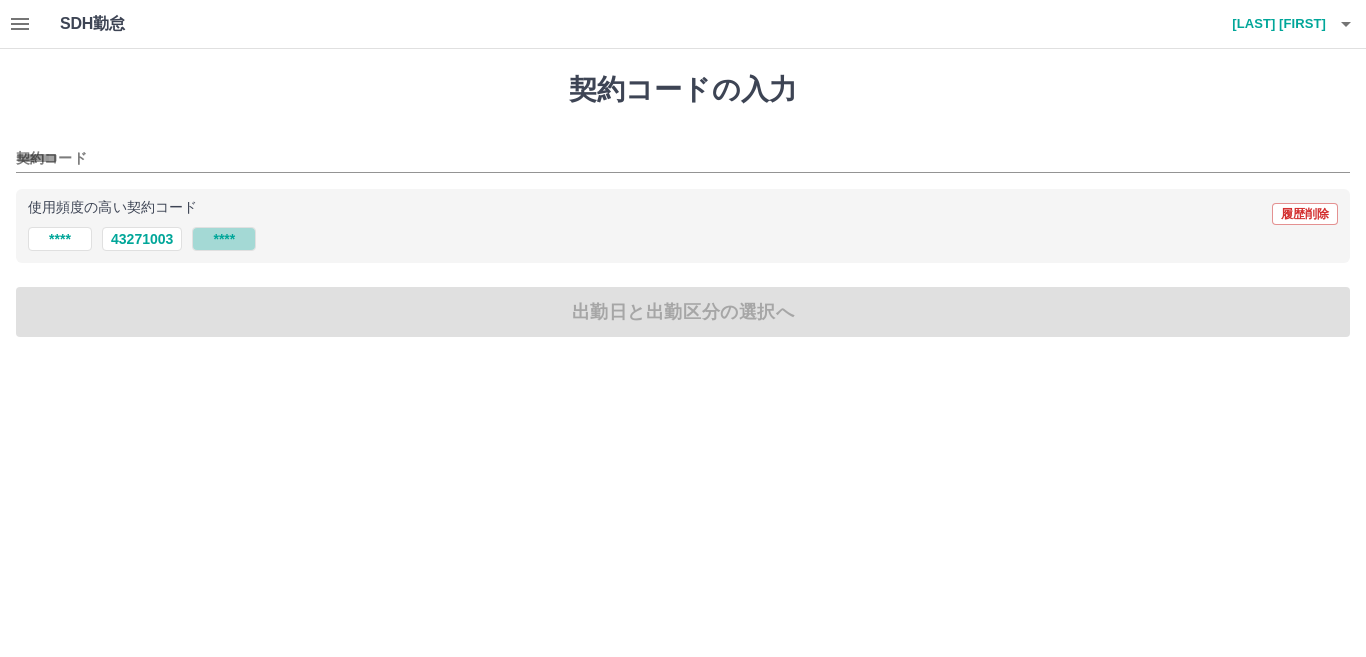 click on "43271002" at bounding box center [224, 239] 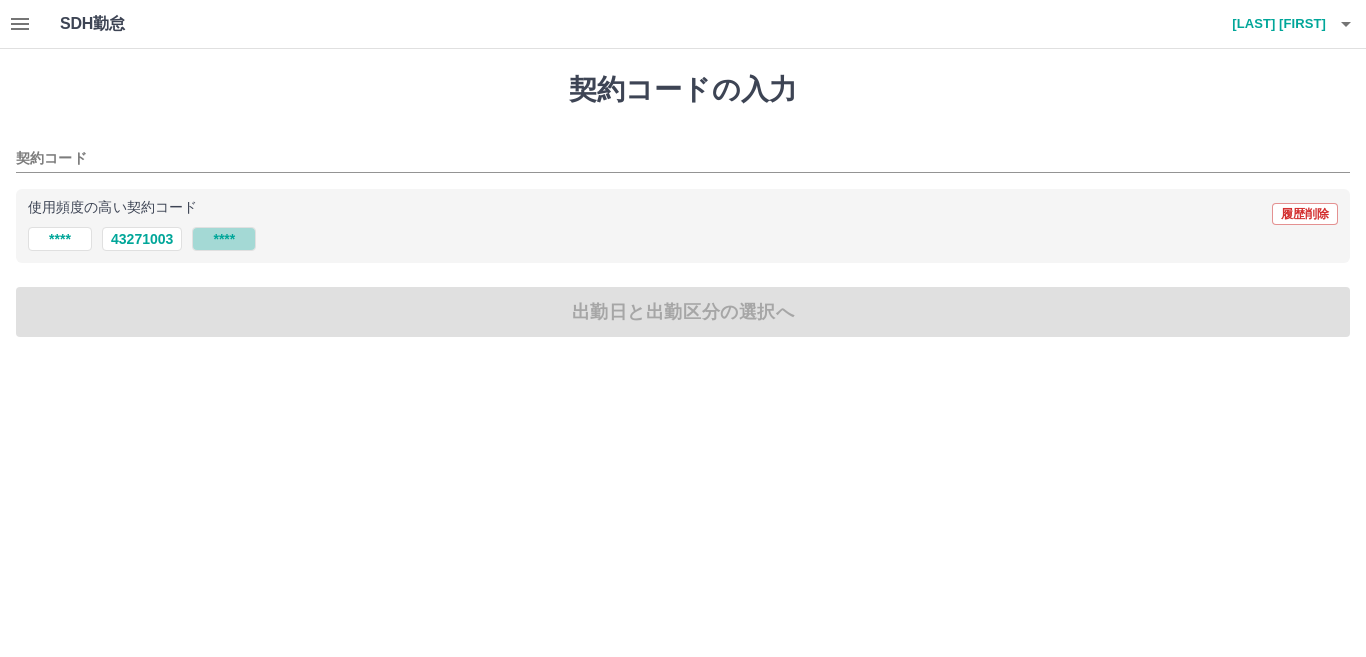 type on "********" 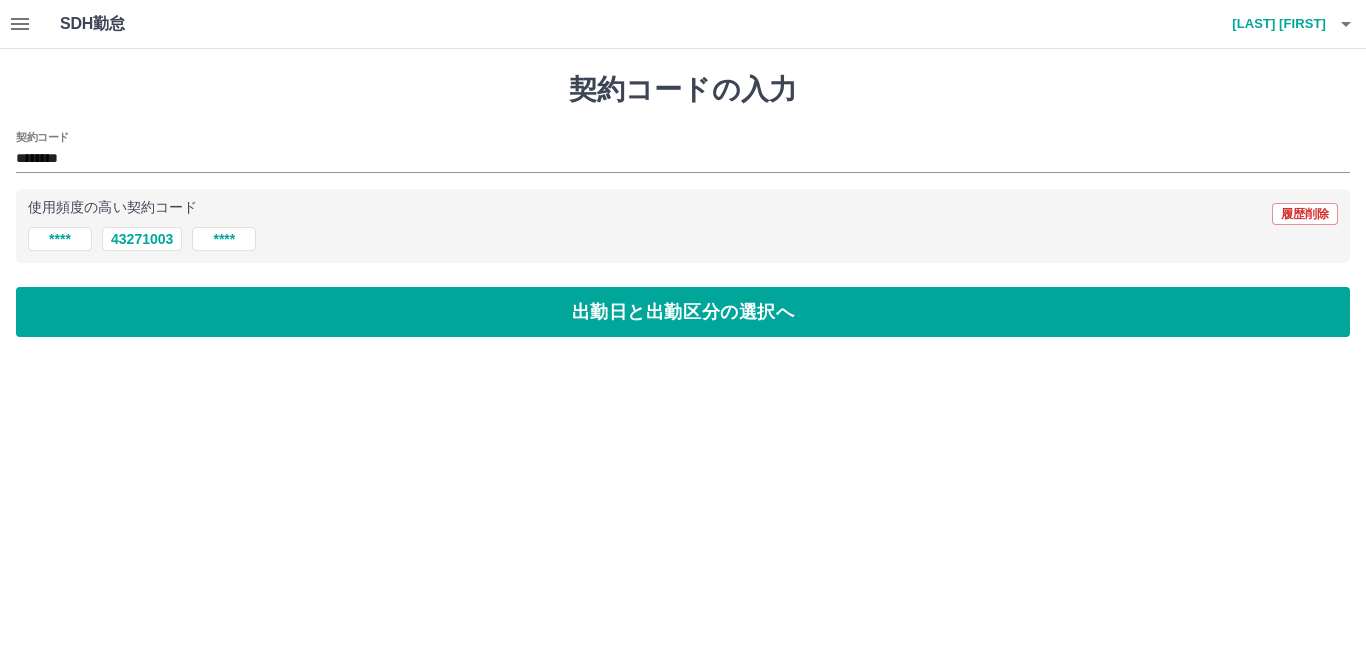 click on "契約コードの入力 契約コード ******** 使用頻度の高い契約コード 履歴削除 43271001 43271003 43271002 出勤日と出勤区分の選択へ" at bounding box center [683, 205] 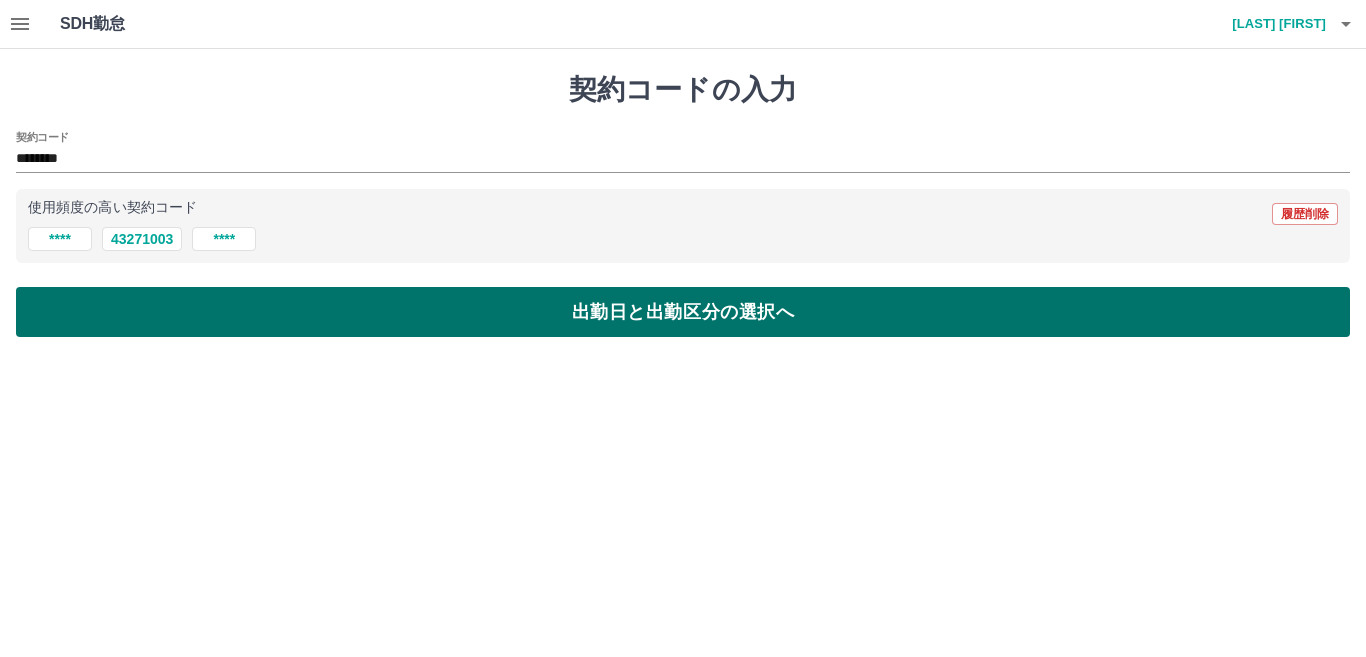 click on "出勤日と出勤区分の選択へ" at bounding box center [683, 312] 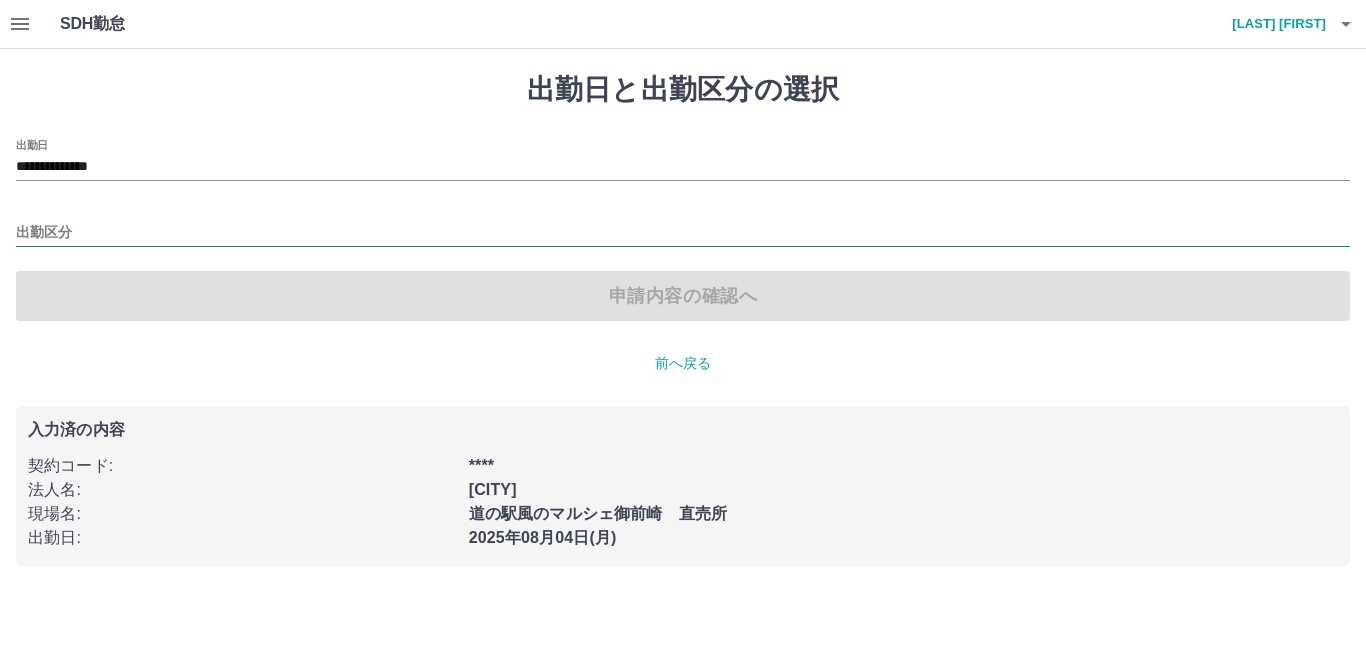 click on "出勤区分" at bounding box center (683, 233) 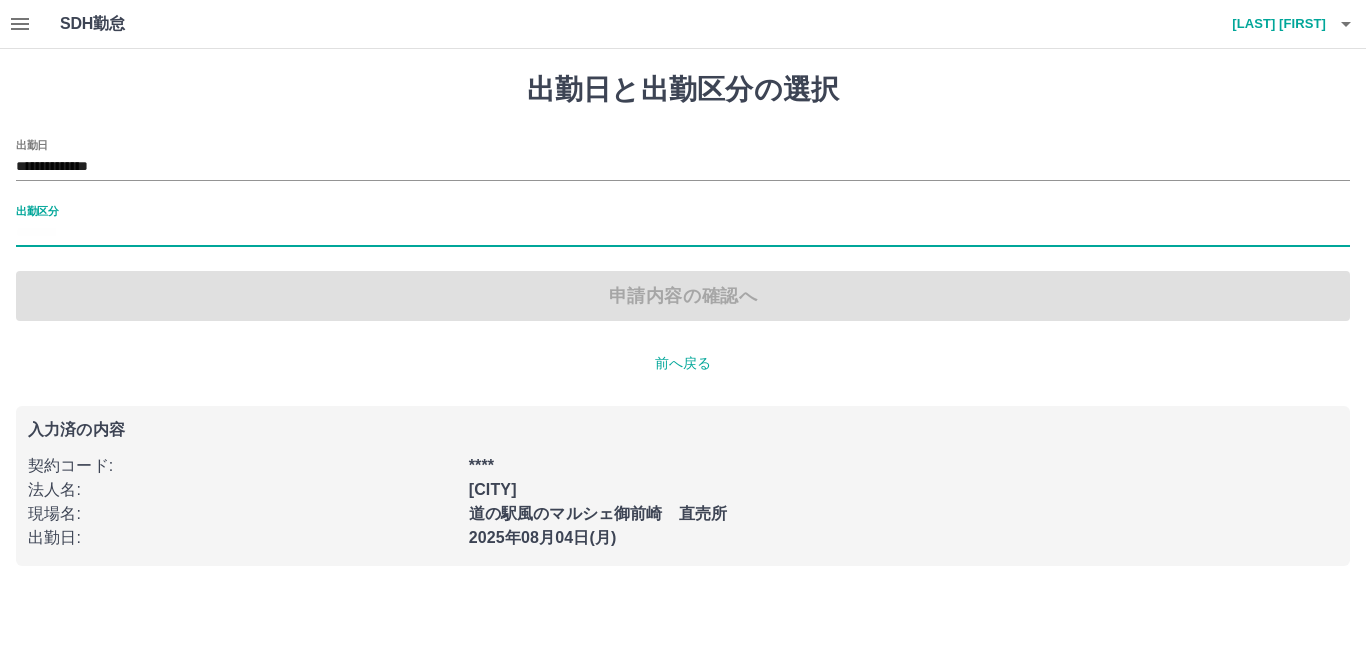 click on "出勤区分" at bounding box center [683, 233] 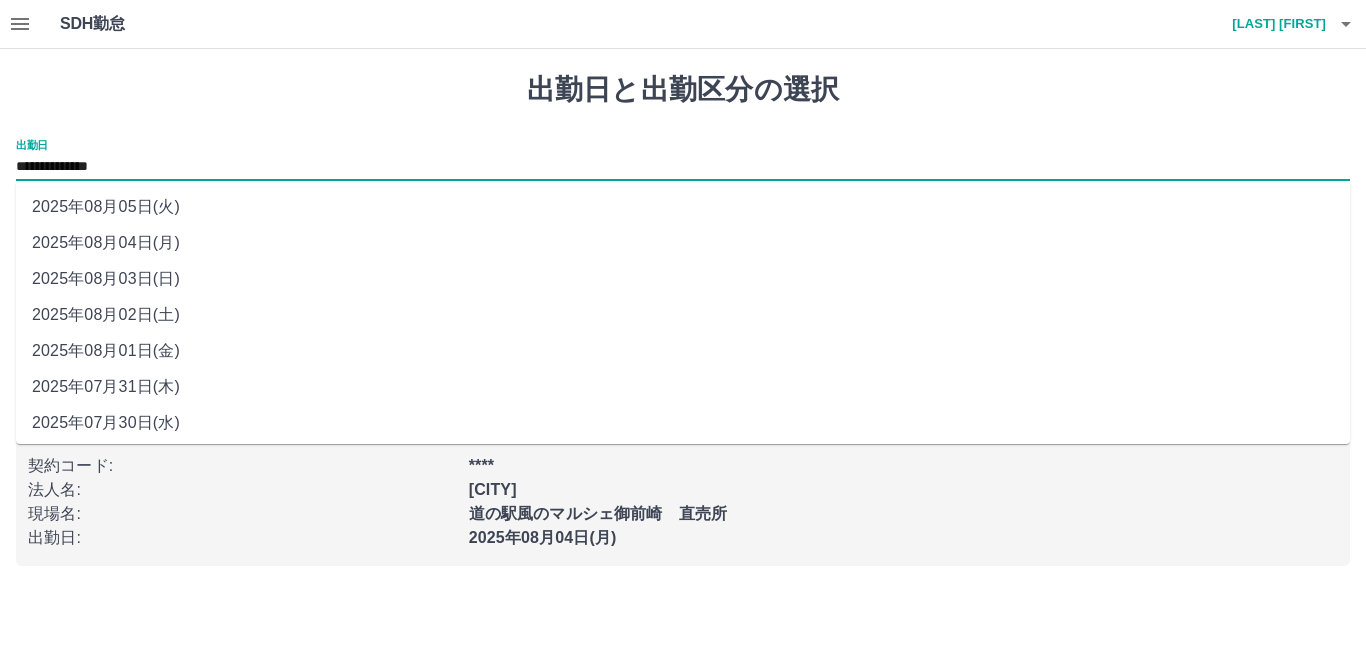 click on "**********" at bounding box center [683, 167] 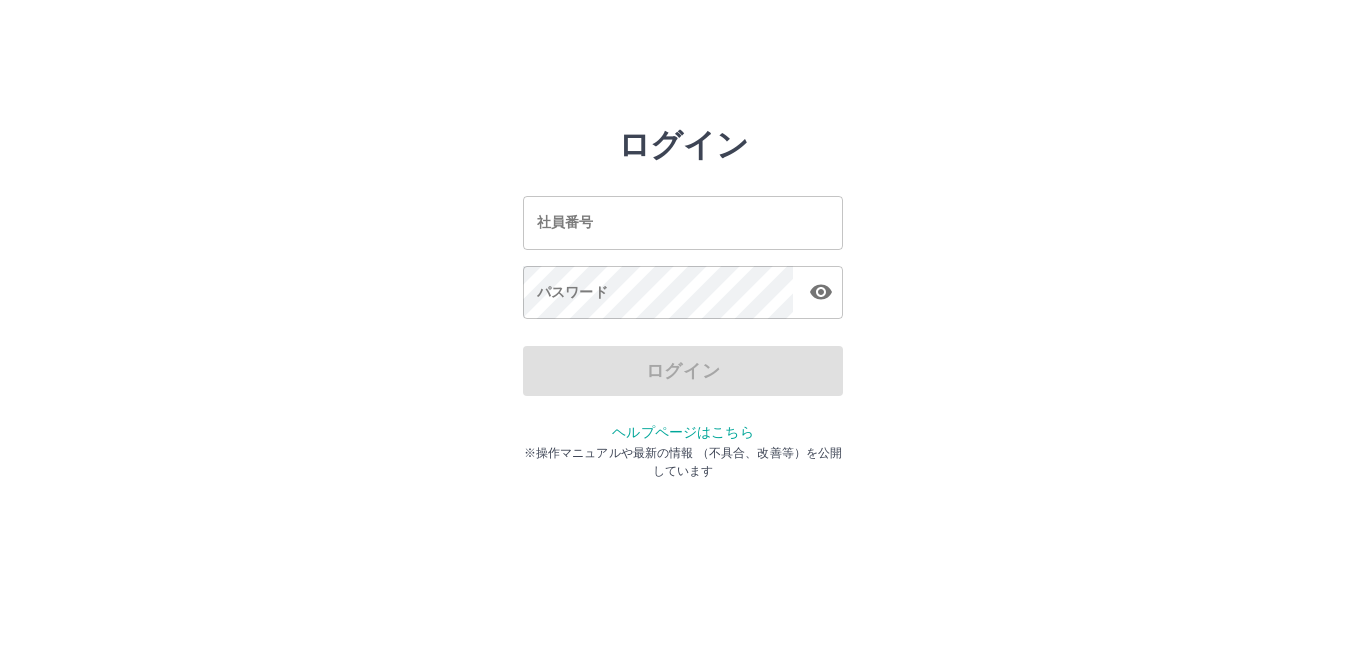 scroll, scrollTop: 0, scrollLeft: 0, axis: both 